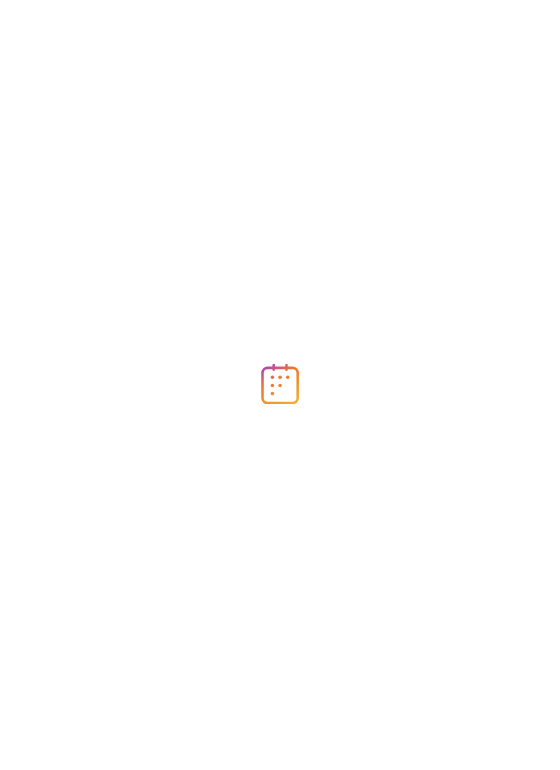 scroll, scrollTop: 0, scrollLeft: 0, axis: both 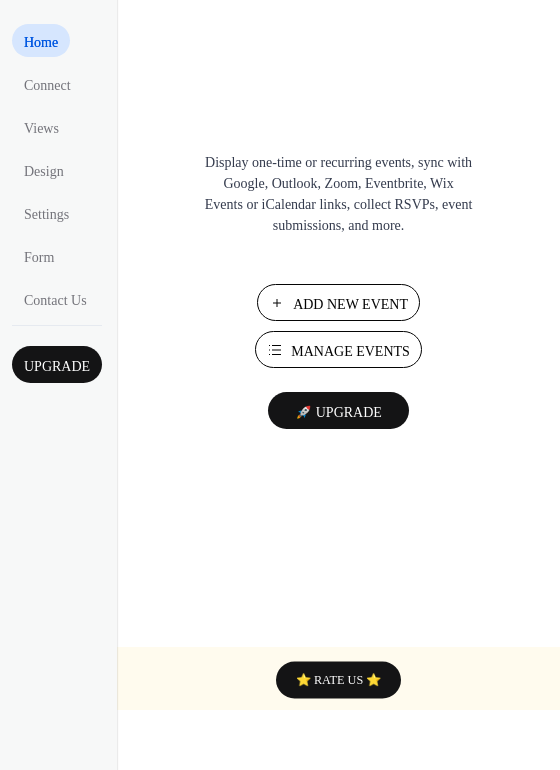 click on "Manage Events" at bounding box center (350, 351) 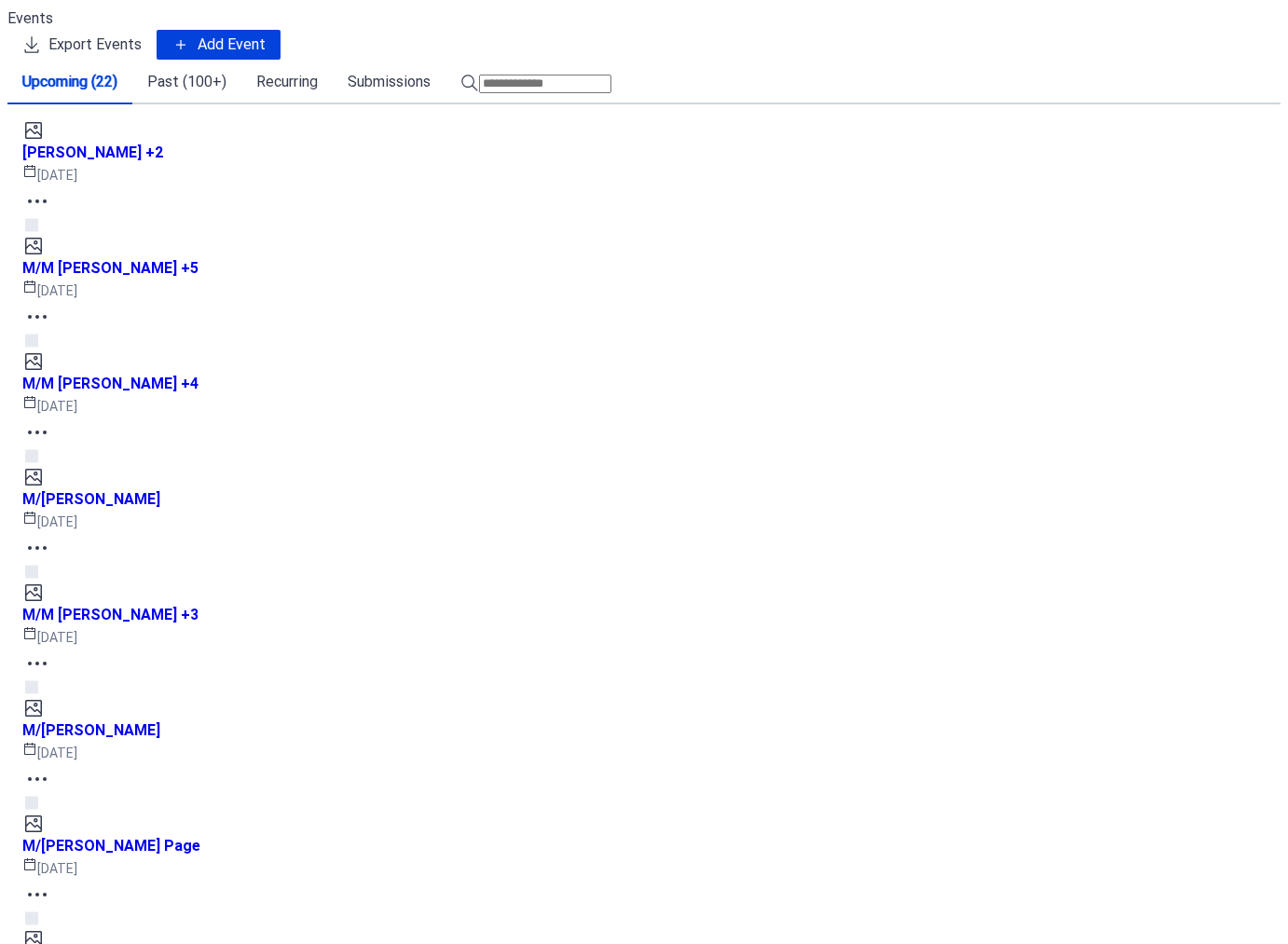 scroll, scrollTop: 0, scrollLeft: 0, axis: both 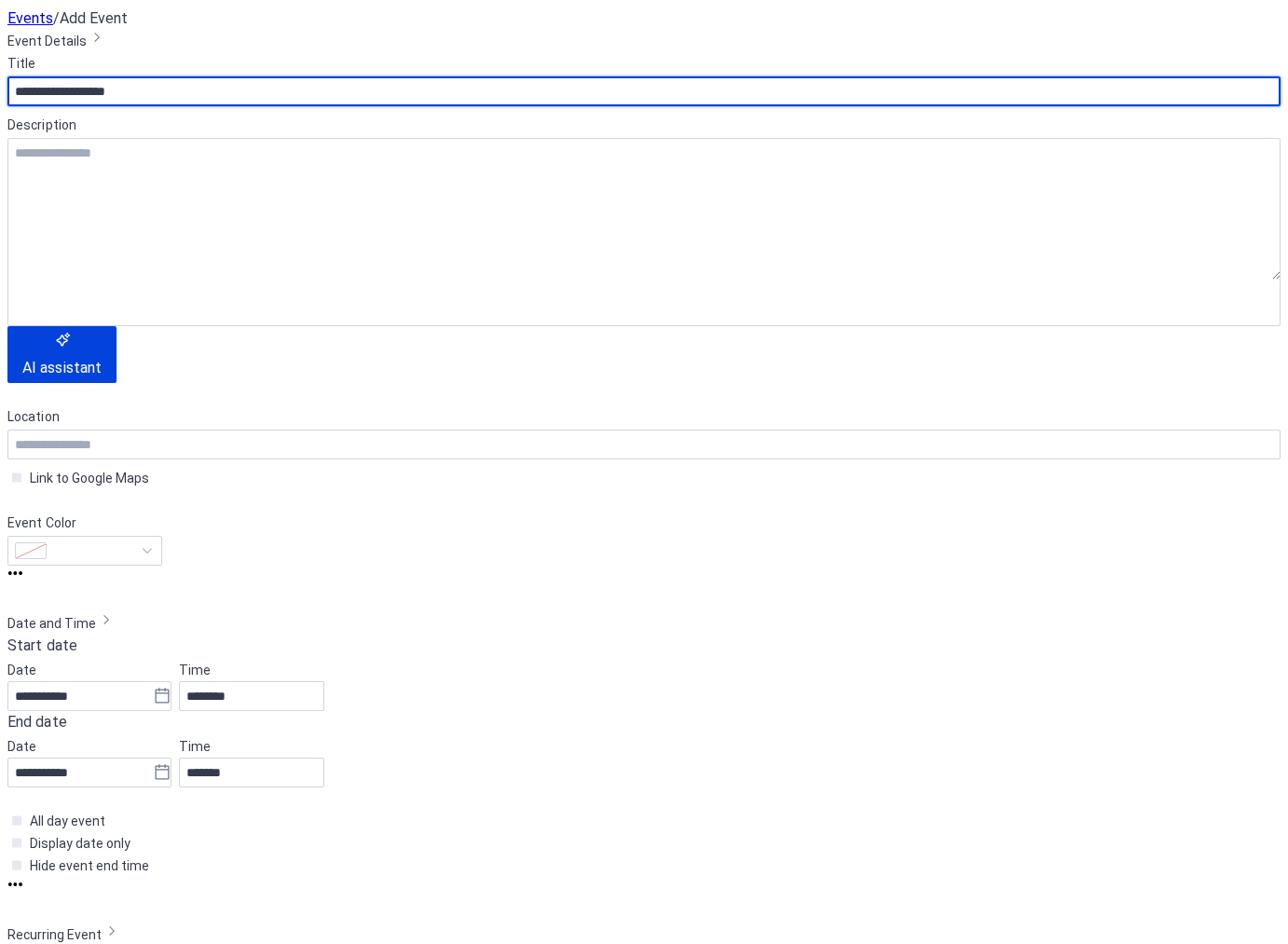 type on "**********" 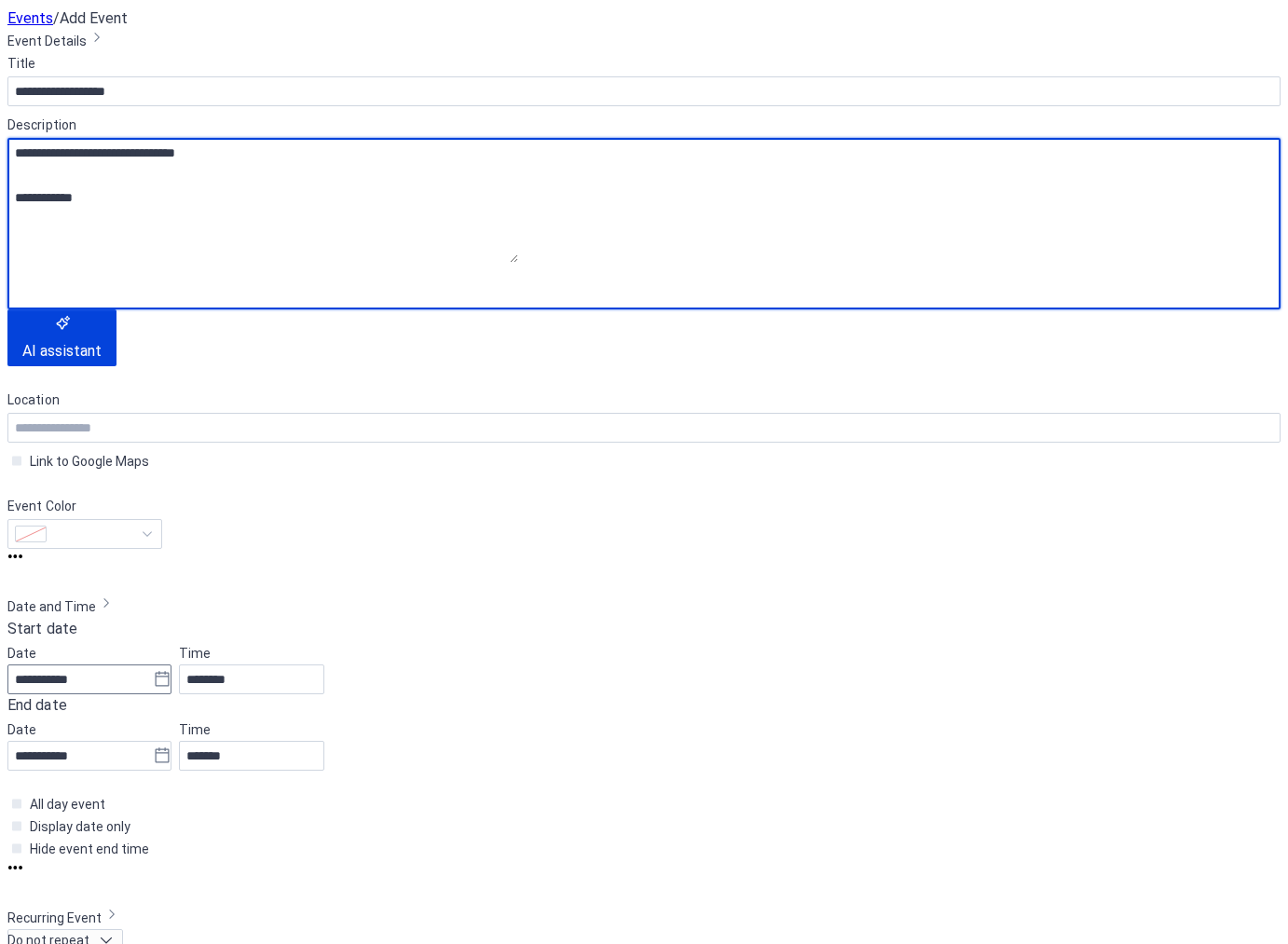 type on "**********" 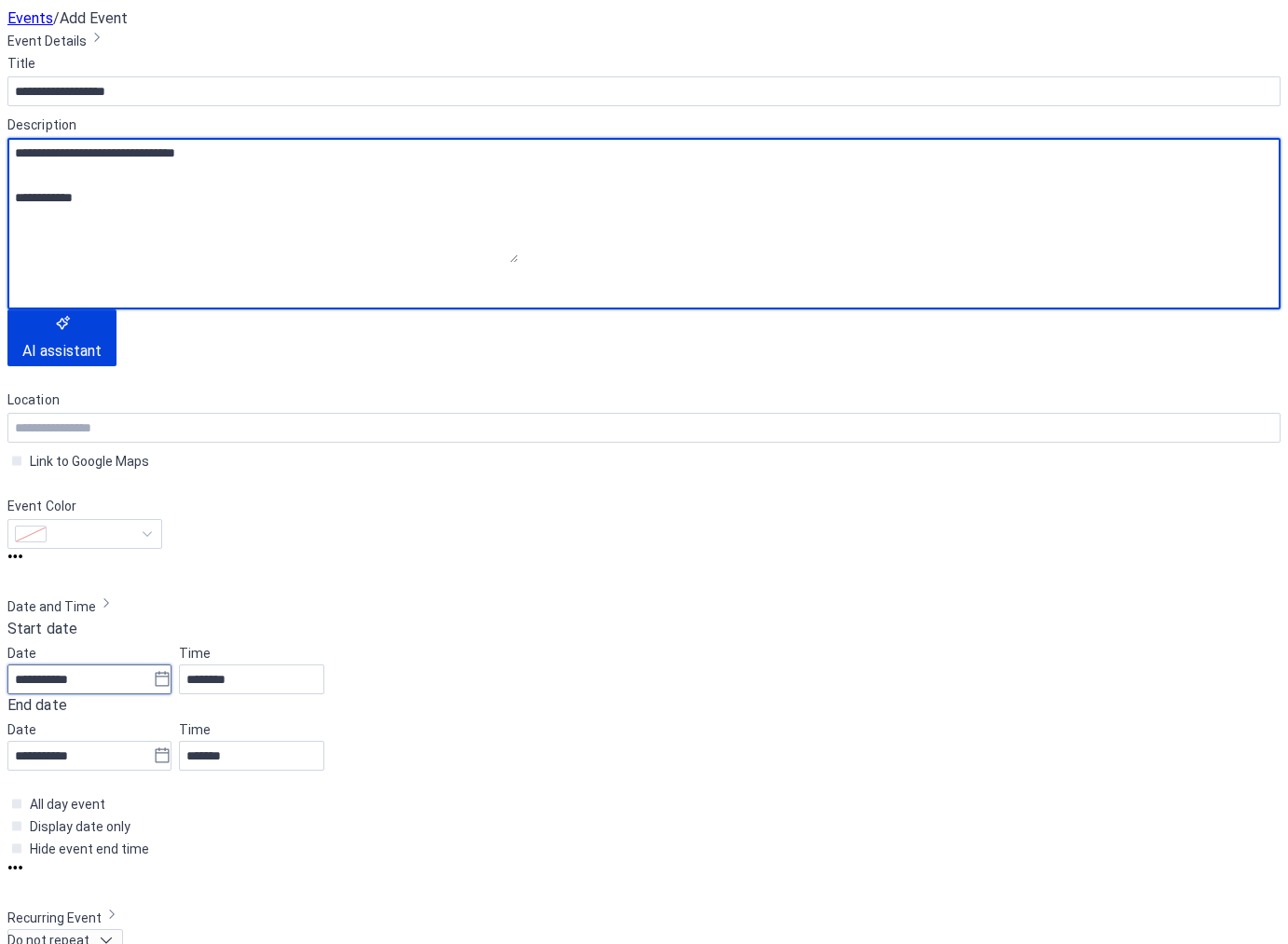 click on "**********" at bounding box center [80, 679] 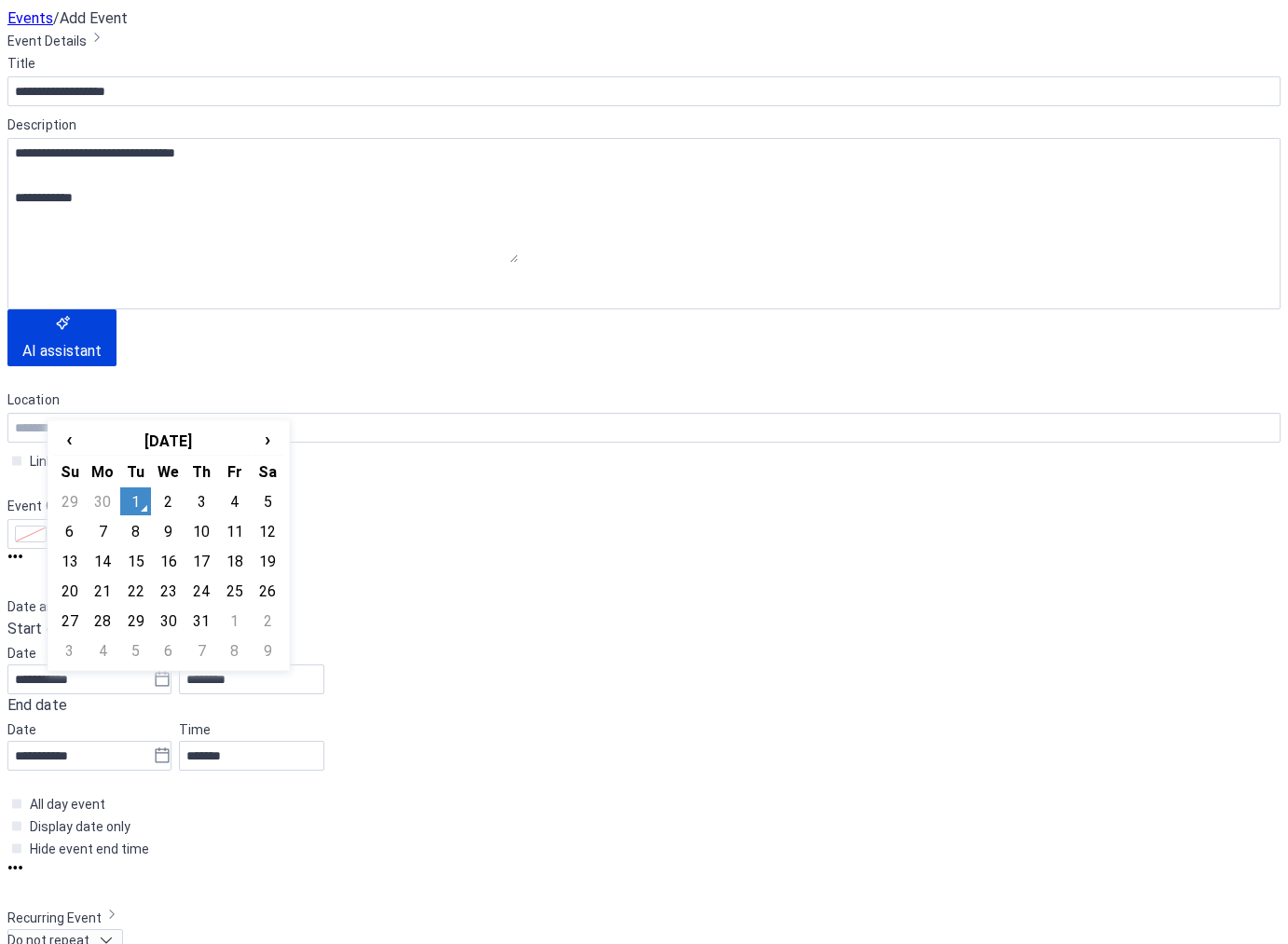 click on "26" at bounding box center (267, 591) 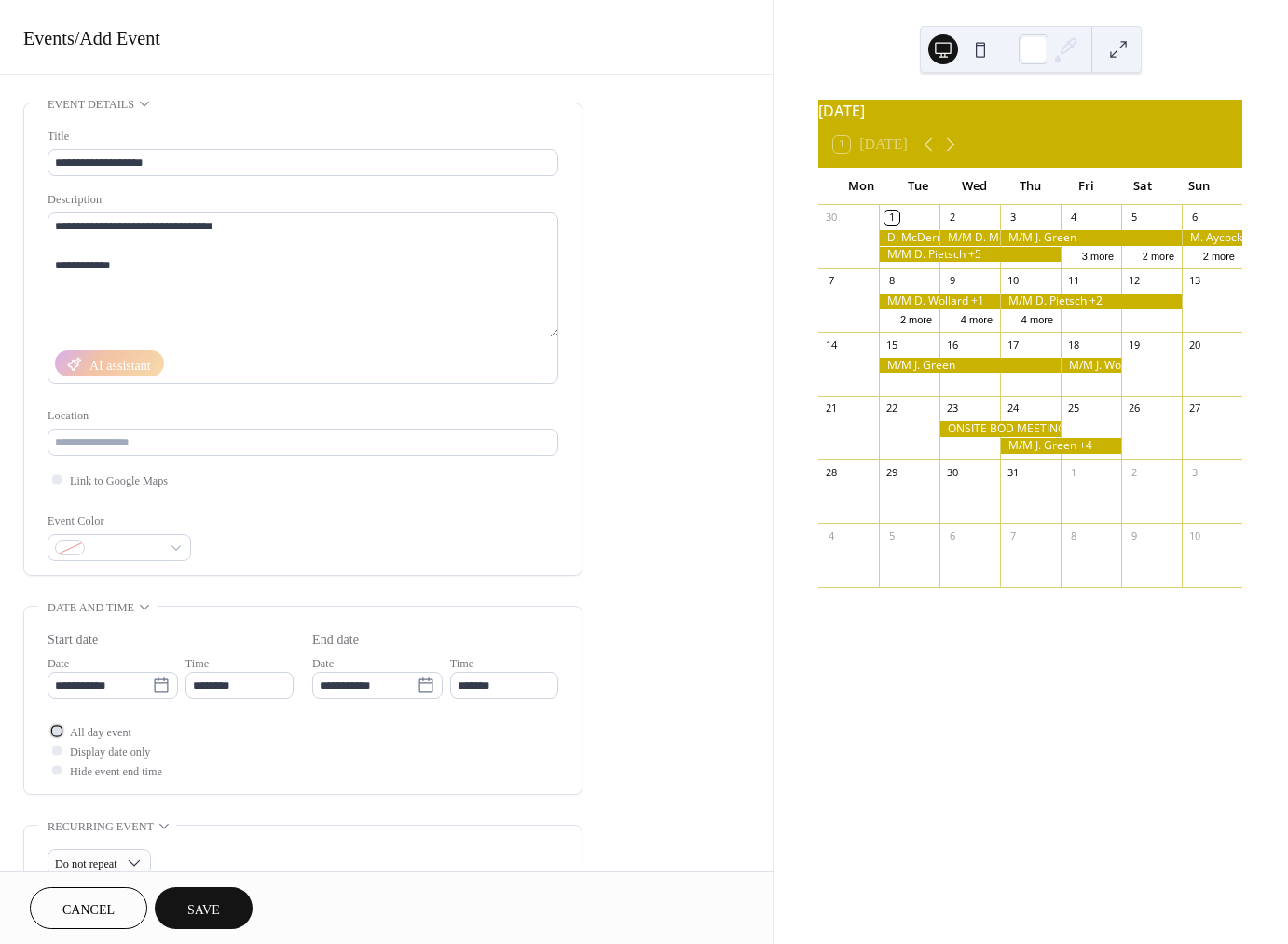 drag, startPoint x: 108, startPoint y: 735, endPoint x: 121, endPoint y: 734, distance: 13.038405 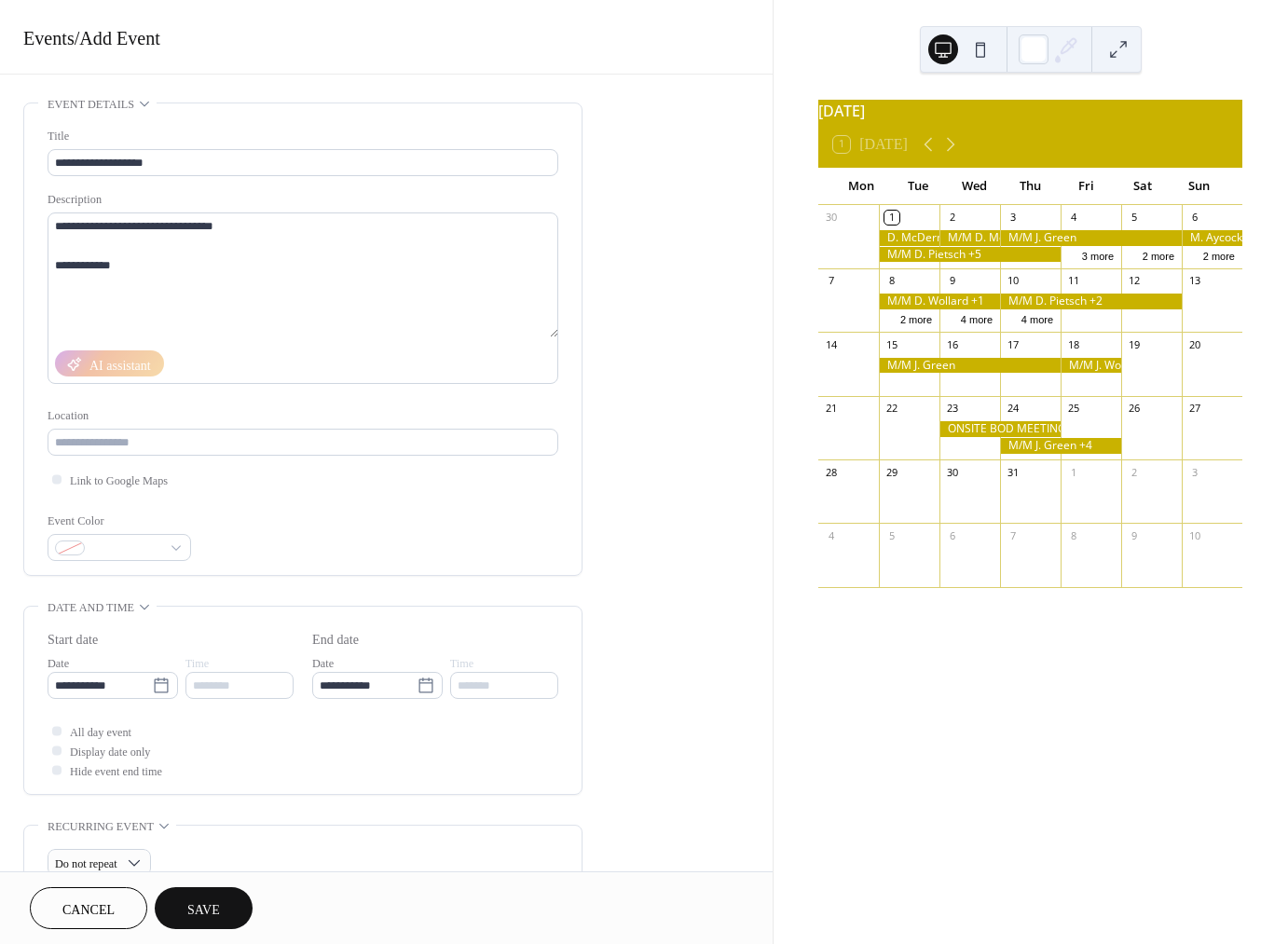 click on "Save" at bounding box center [203, 908] 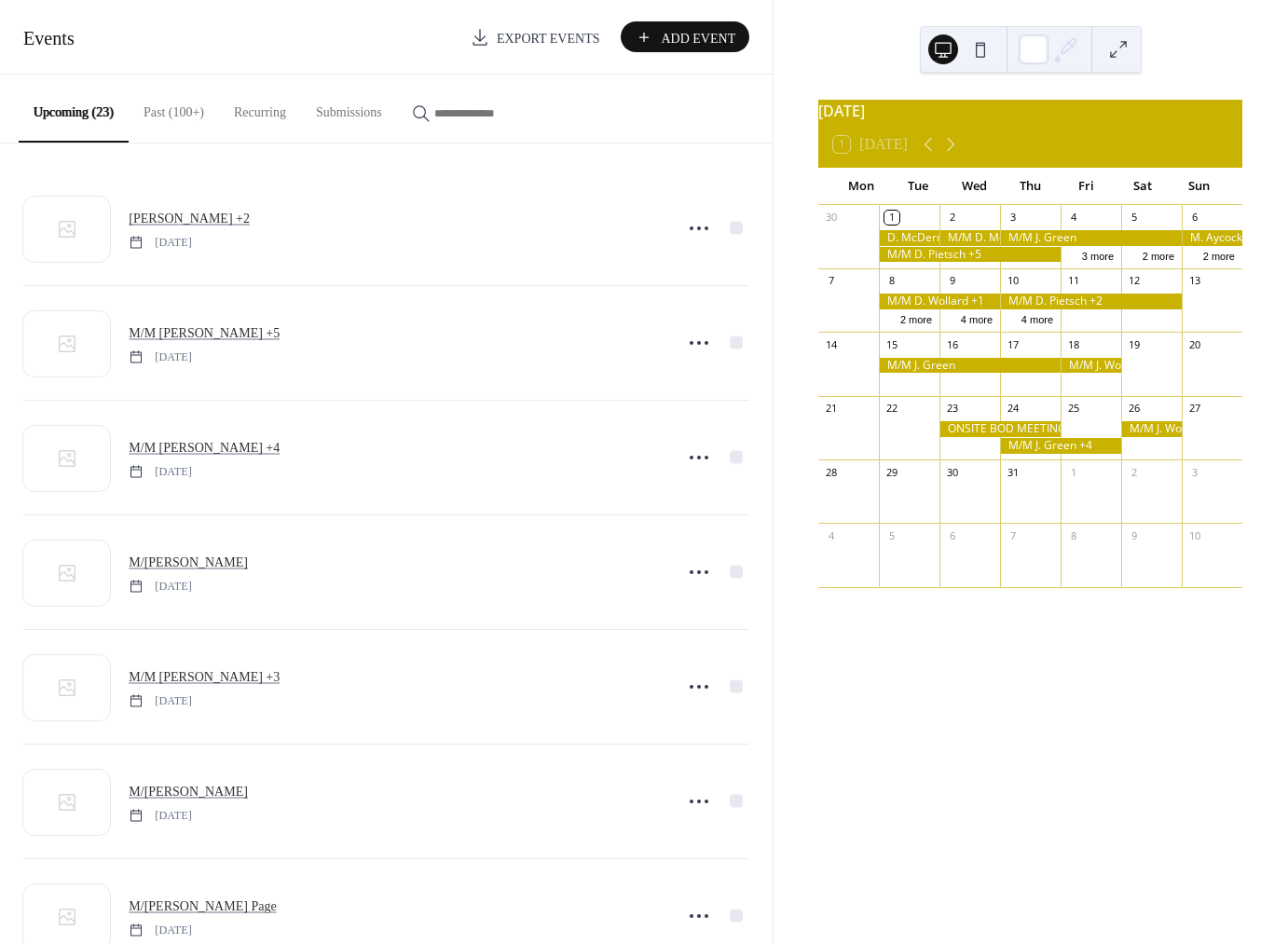 scroll, scrollTop: 0, scrollLeft: 0, axis: both 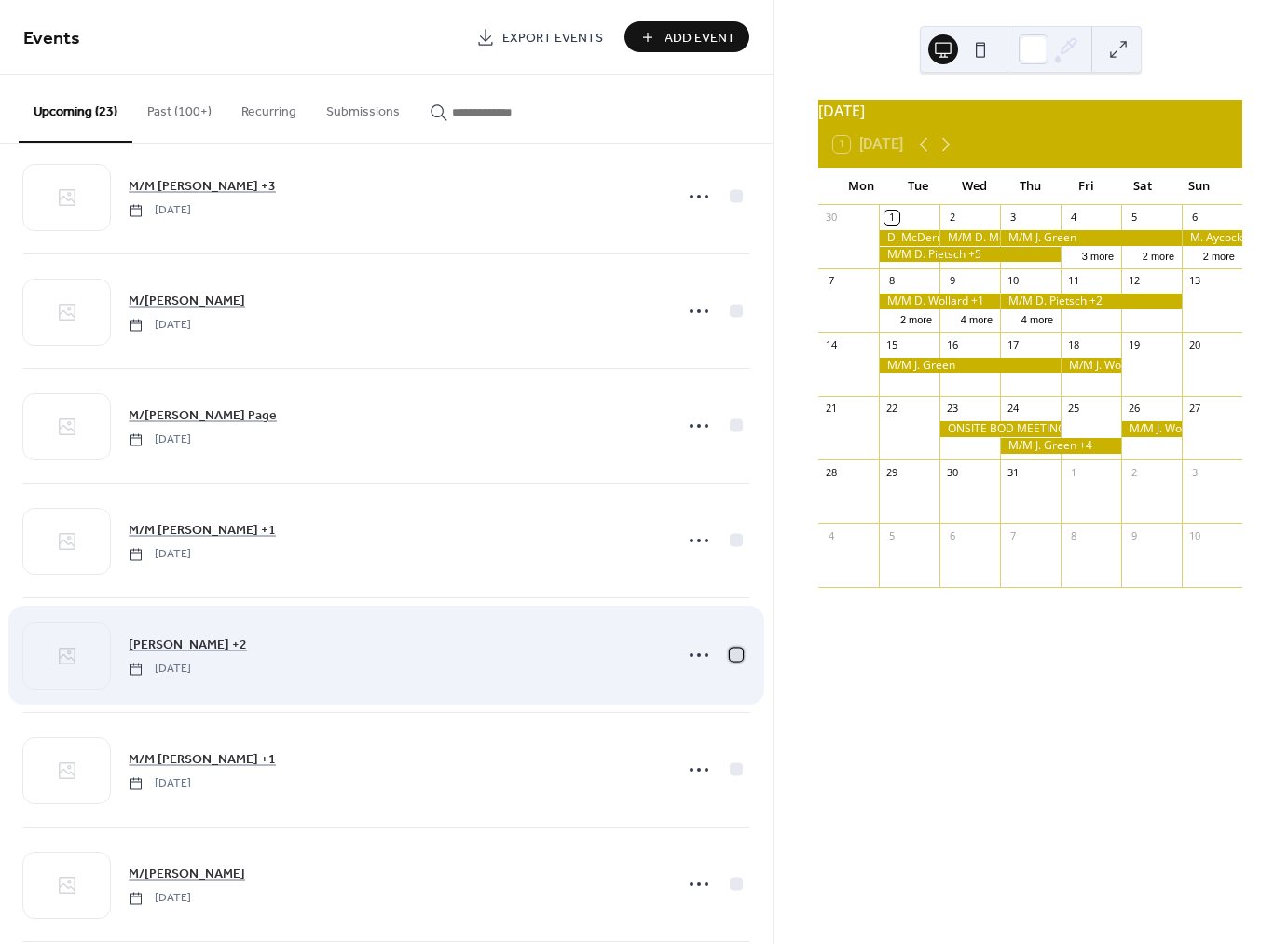 click at bounding box center [736, 654] 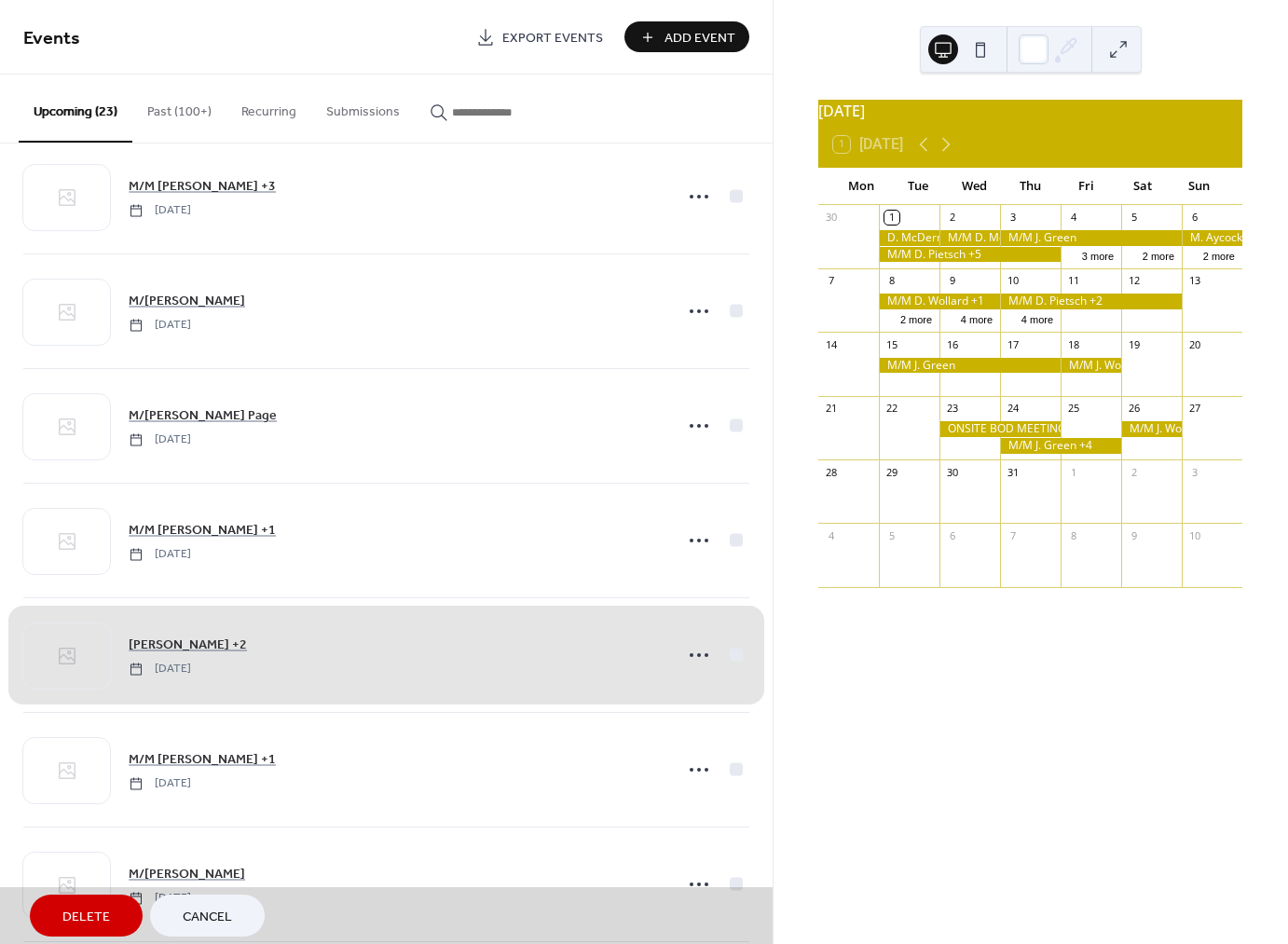 click on "Delete" at bounding box center [86, 917] 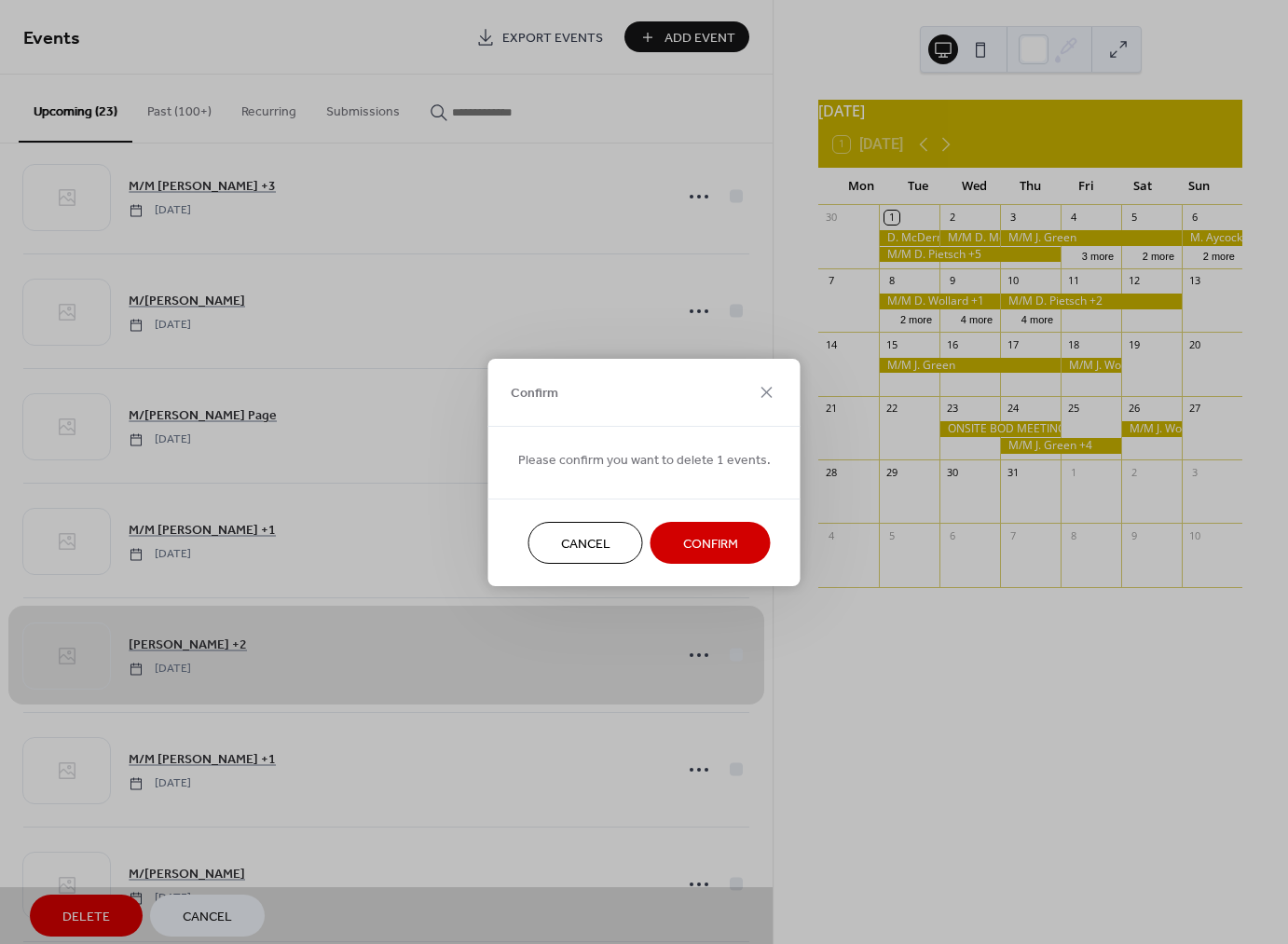 click on "Confirm" at bounding box center [710, 543] 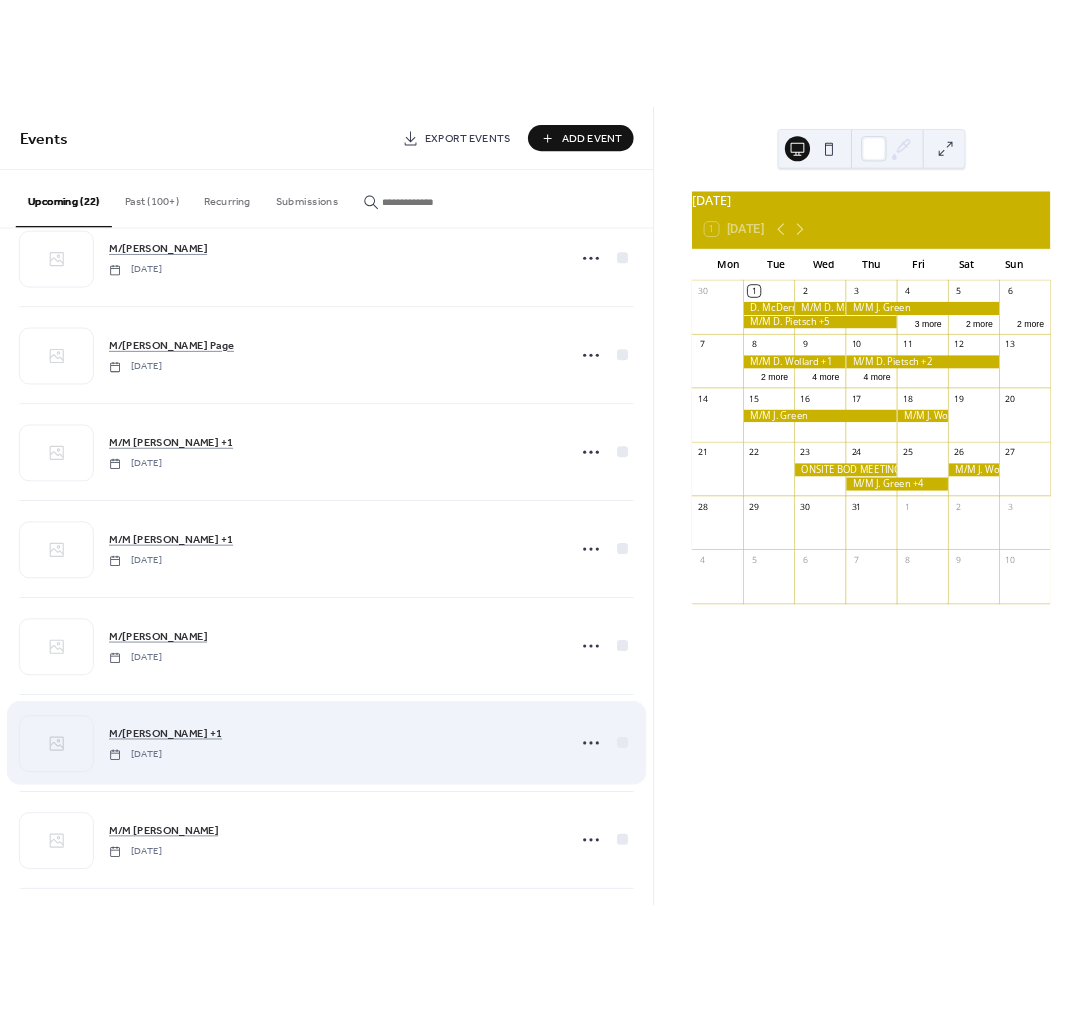 scroll, scrollTop: 670, scrollLeft: 0, axis: vertical 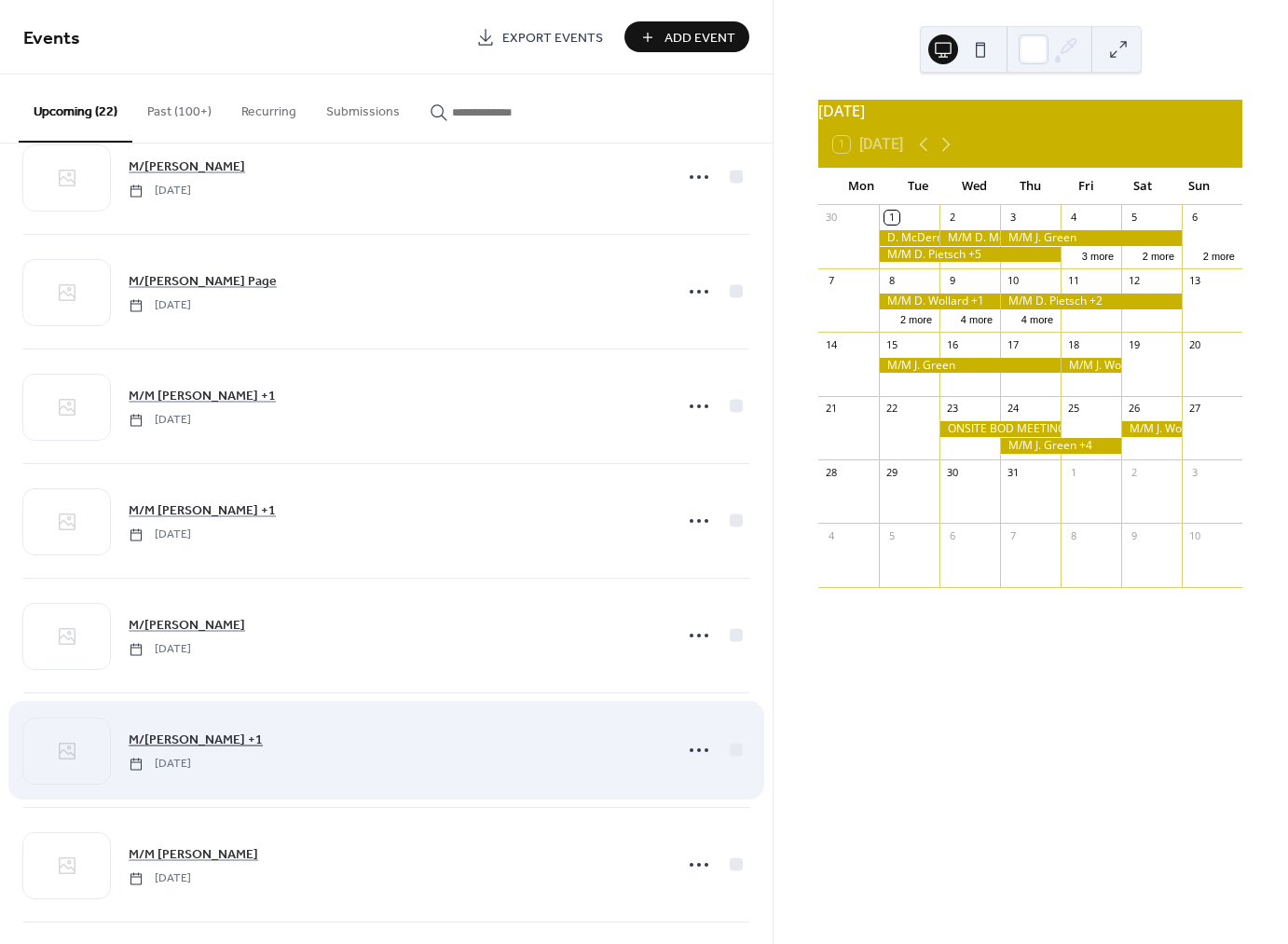 click on "M/[PERSON_NAME] +1" at bounding box center (196, 740) 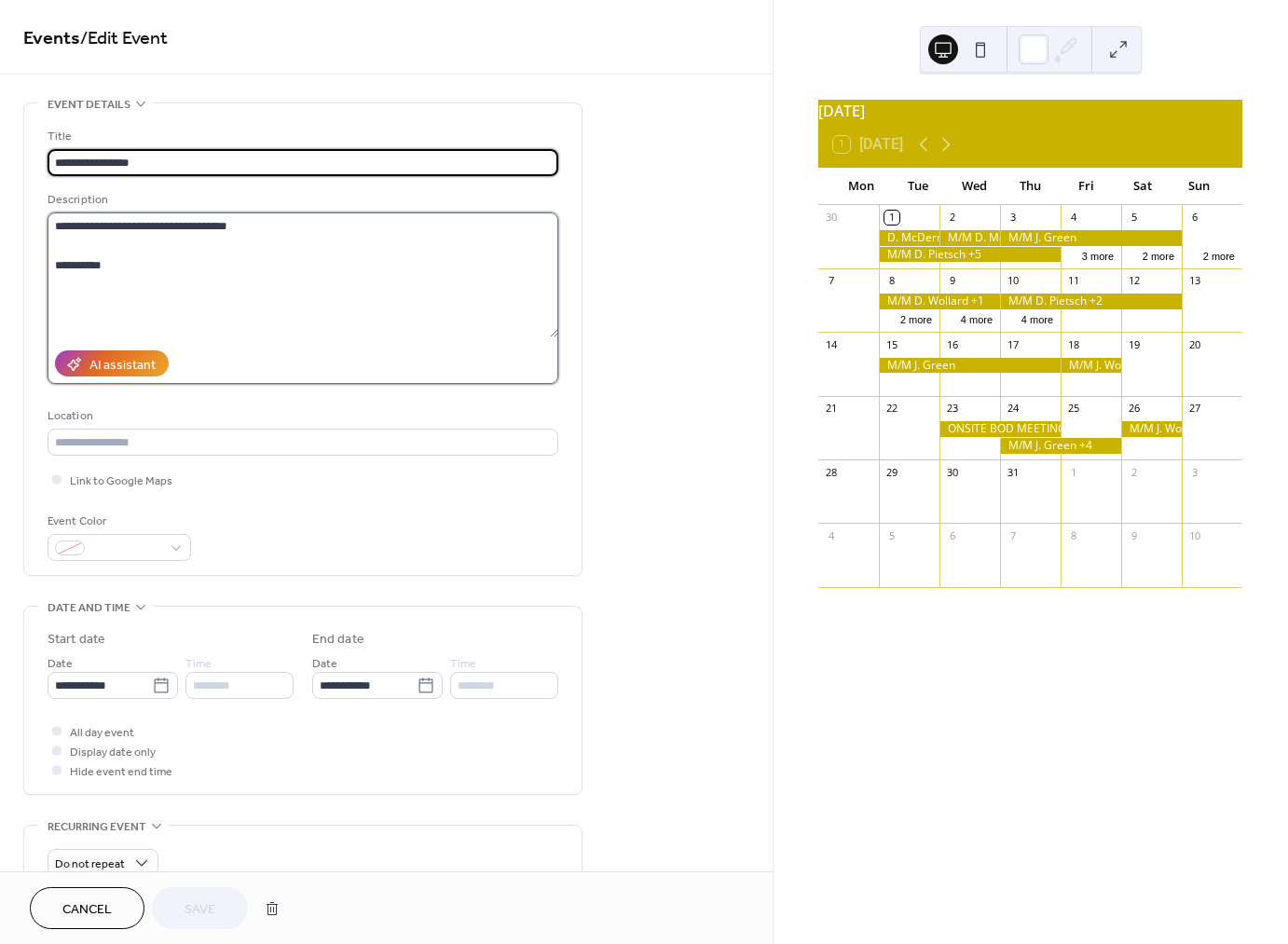 click on "**********" at bounding box center [303, 275] 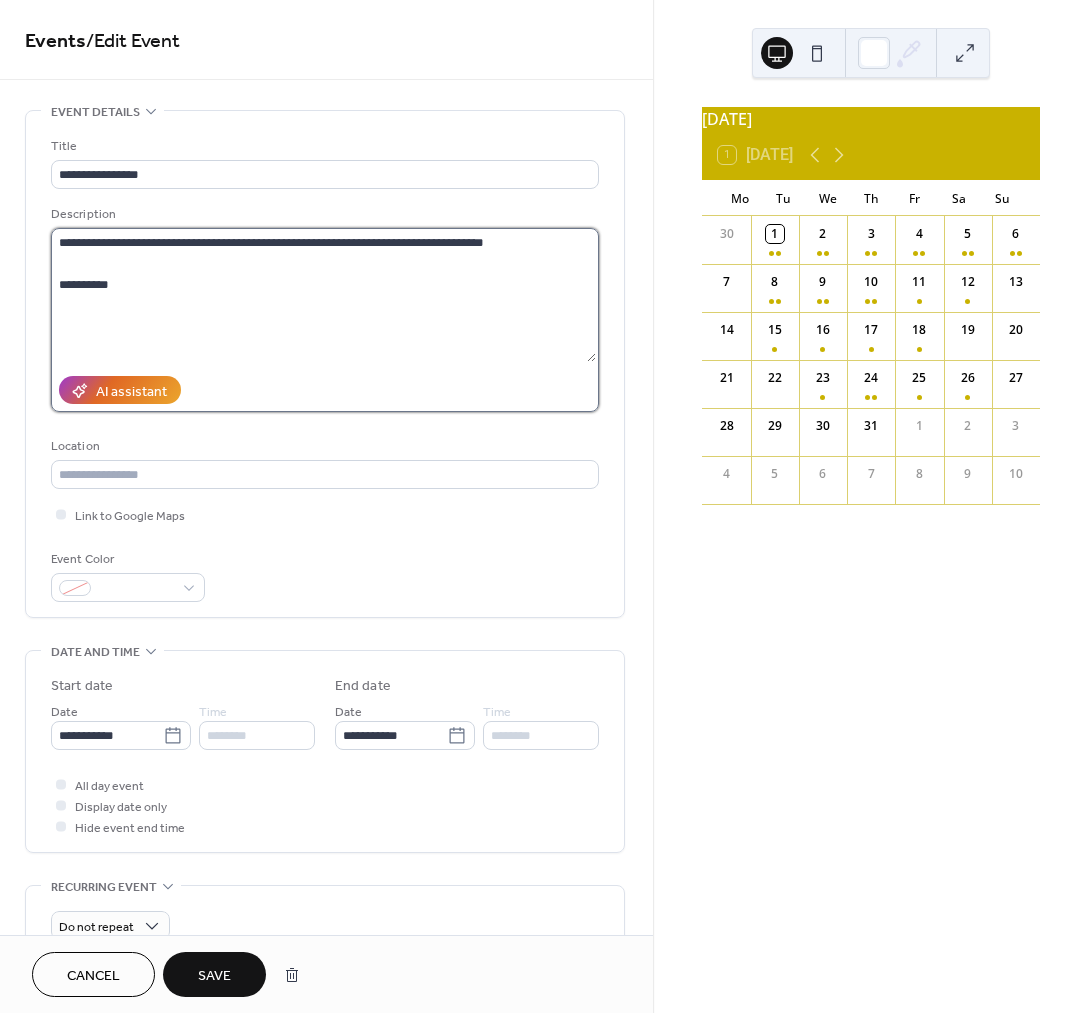 click on "**********" at bounding box center (323, 295) 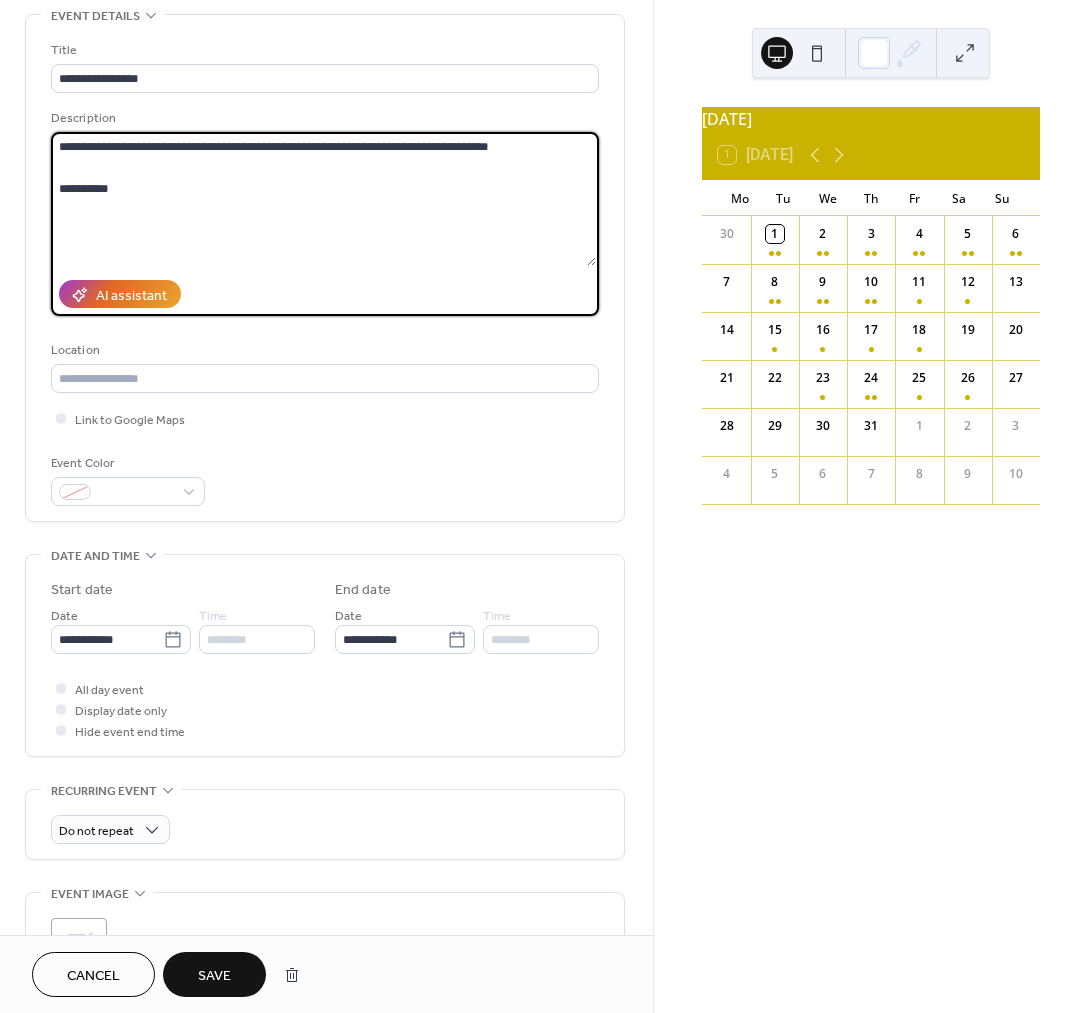 scroll, scrollTop: 98, scrollLeft: 0, axis: vertical 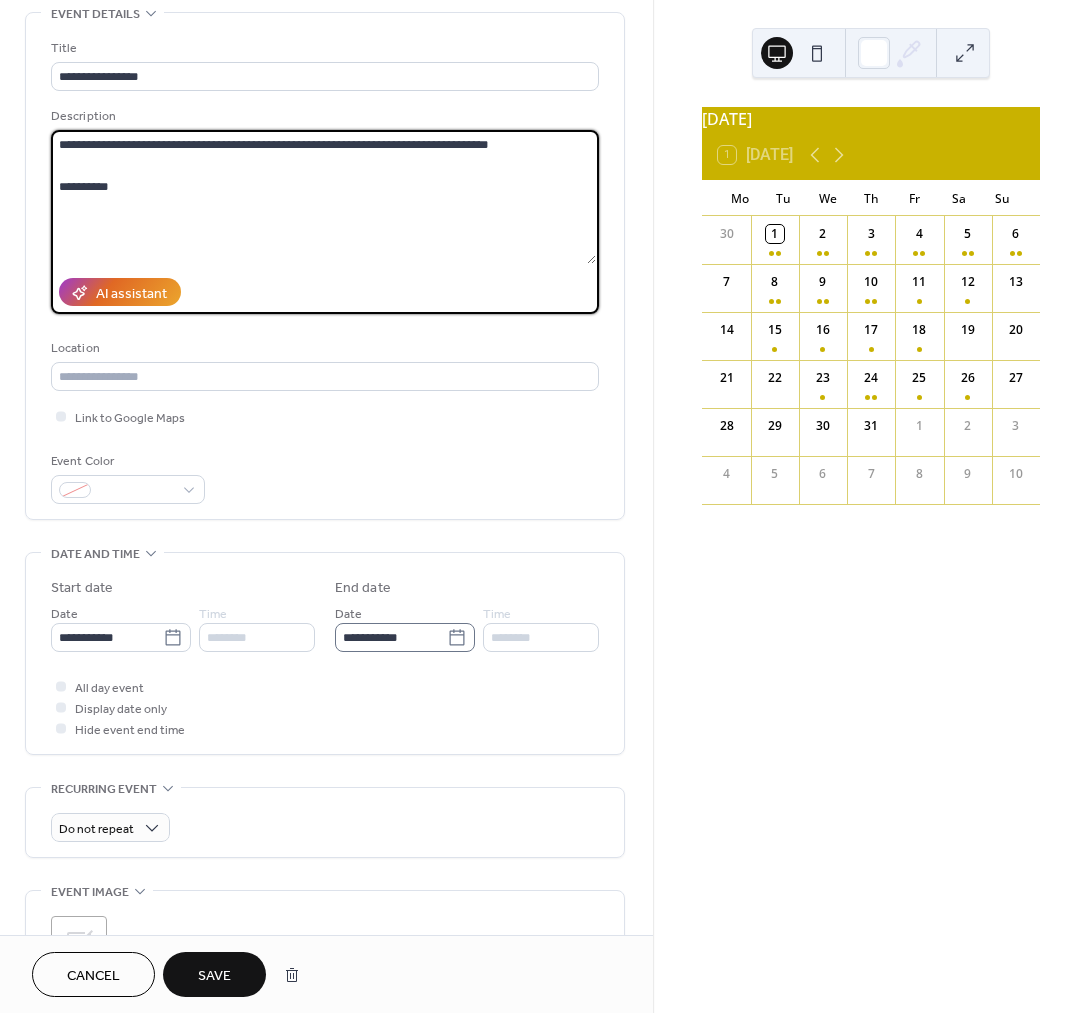 type on "**********" 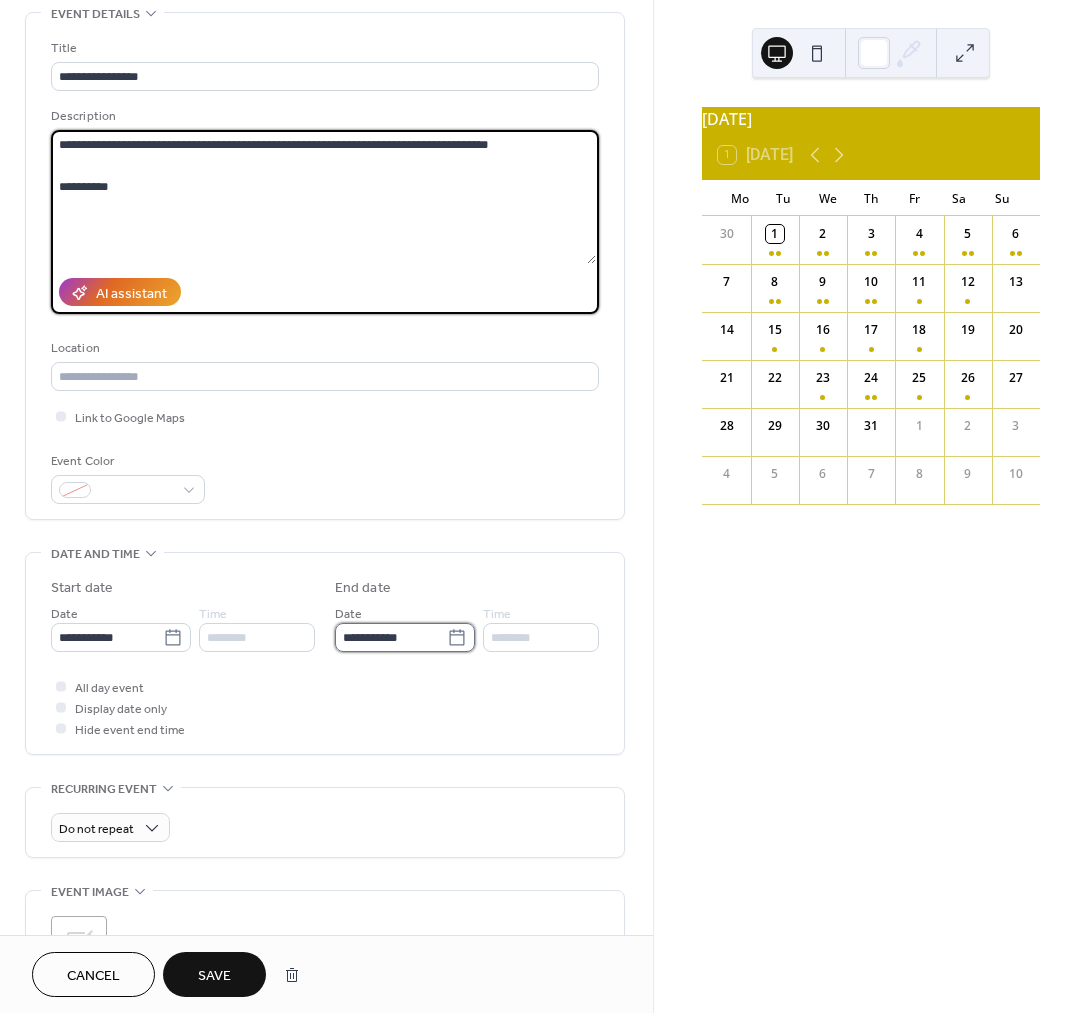 click on "**********" at bounding box center [391, 637] 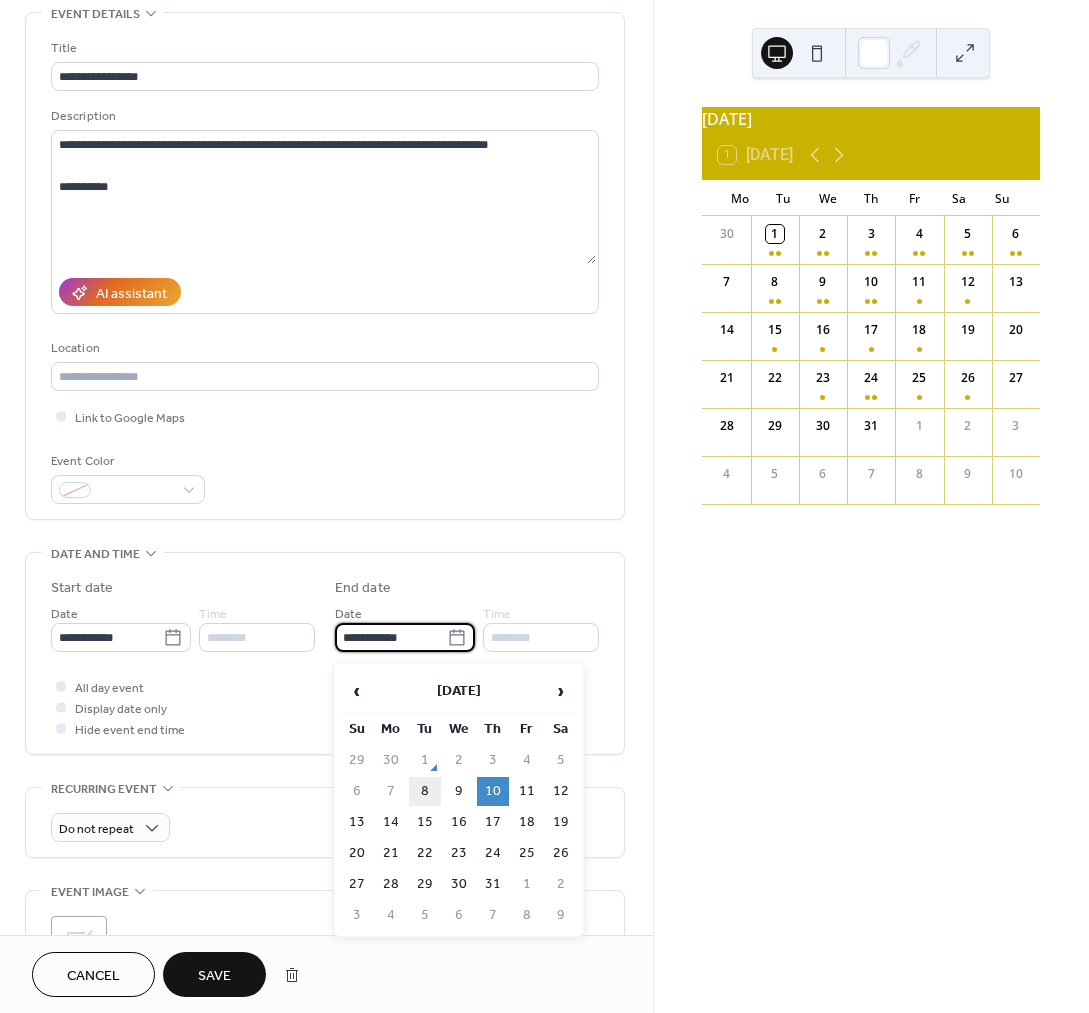 click on "8" at bounding box center [425, 791] 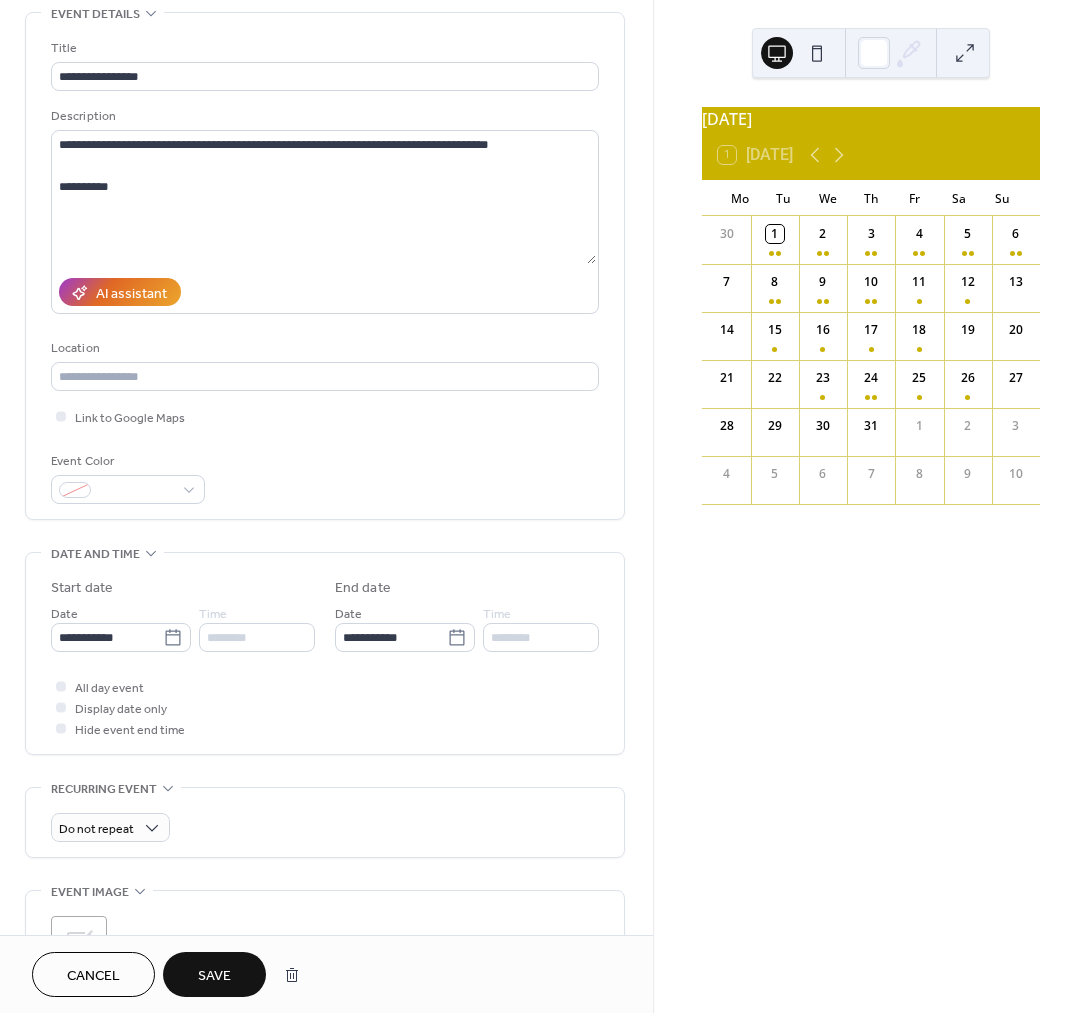 click on "Save" at bounding box center [214, 974] 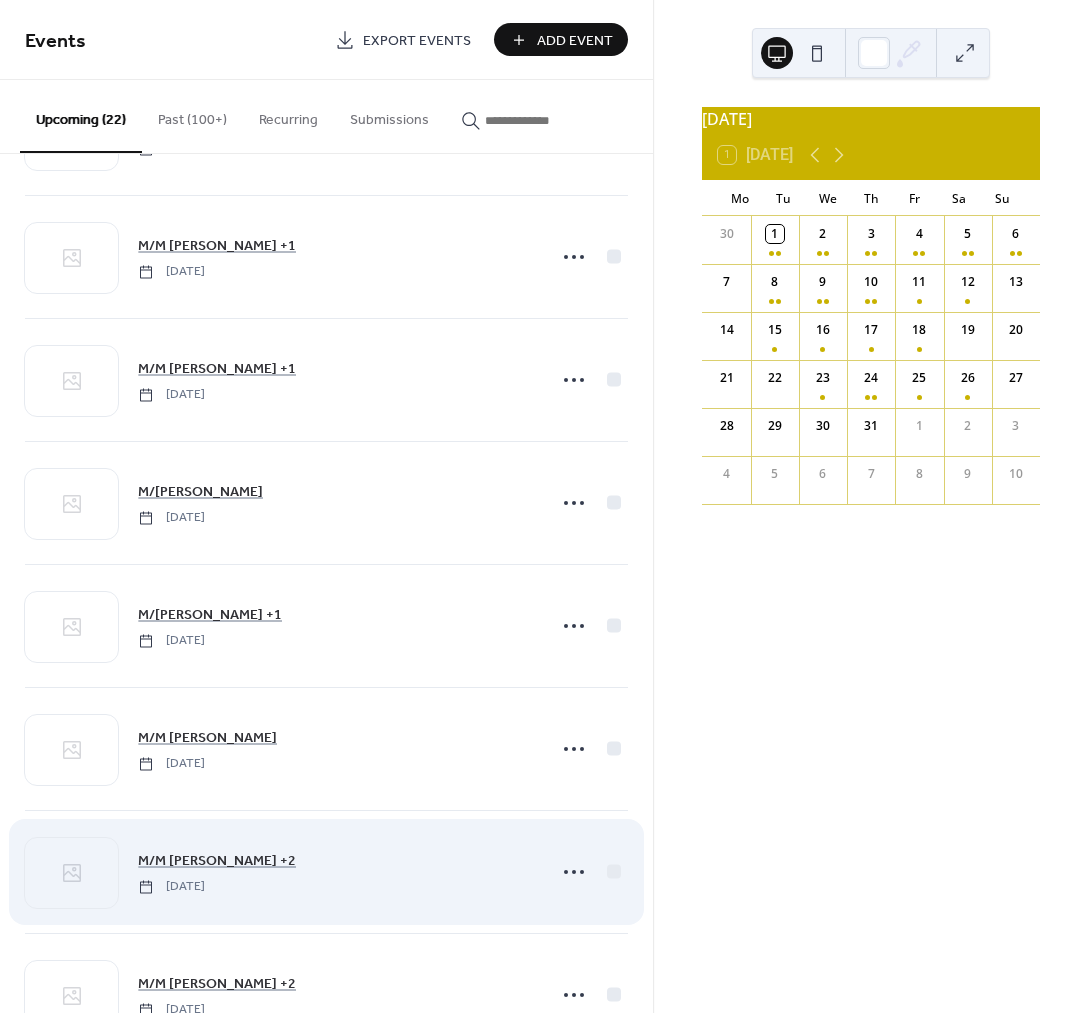 scroll, scrollTop: 873, scrollLeft: 0, axis: vertical 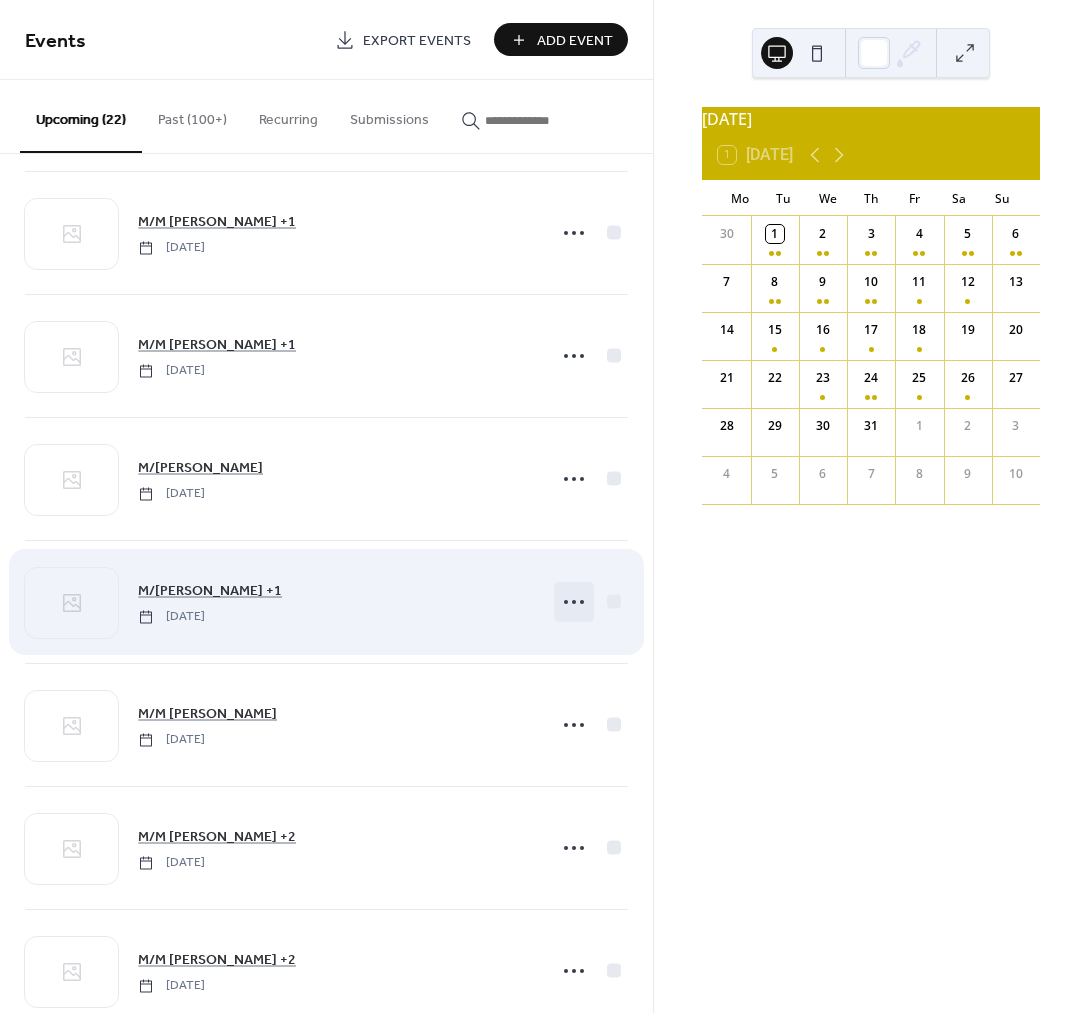 click 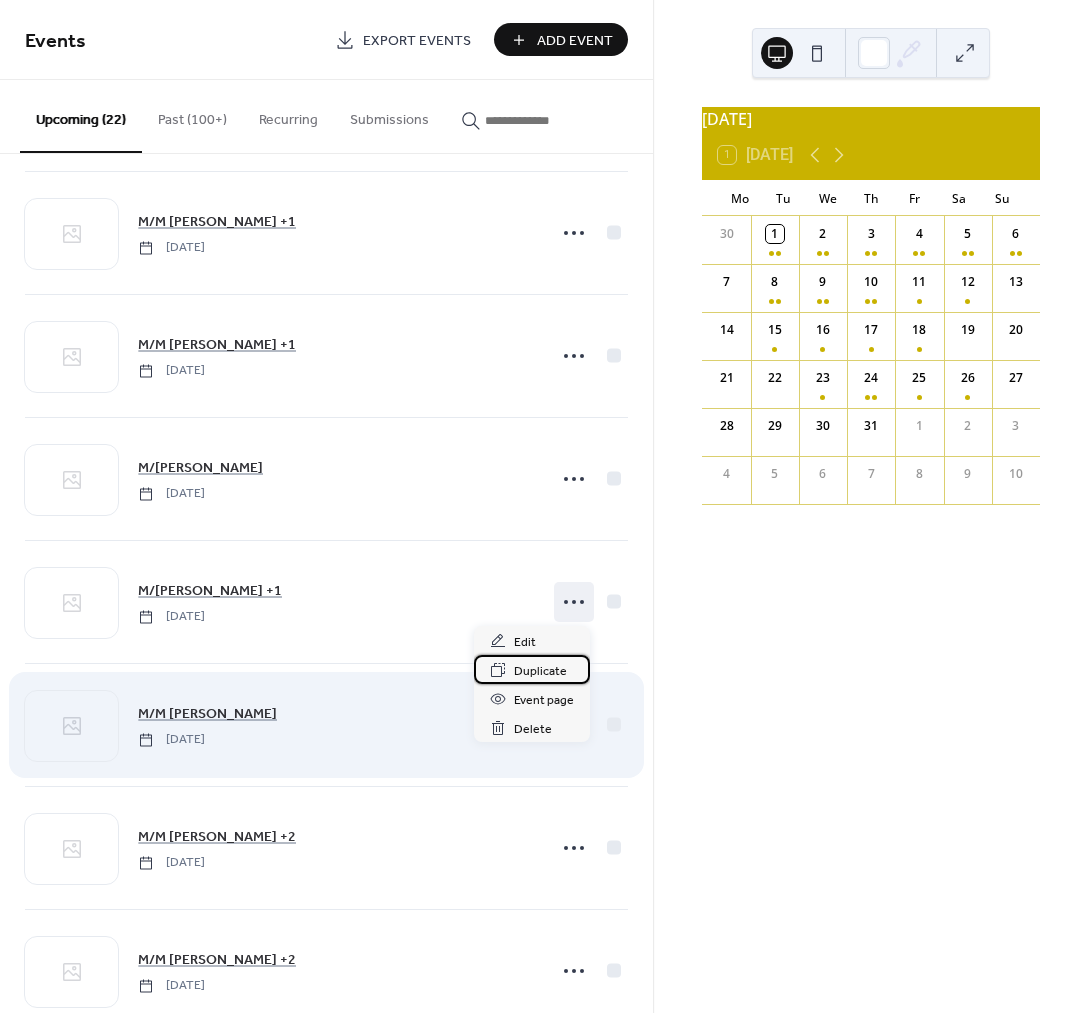 click on "Duplicate" at bounding box center [540, 671] 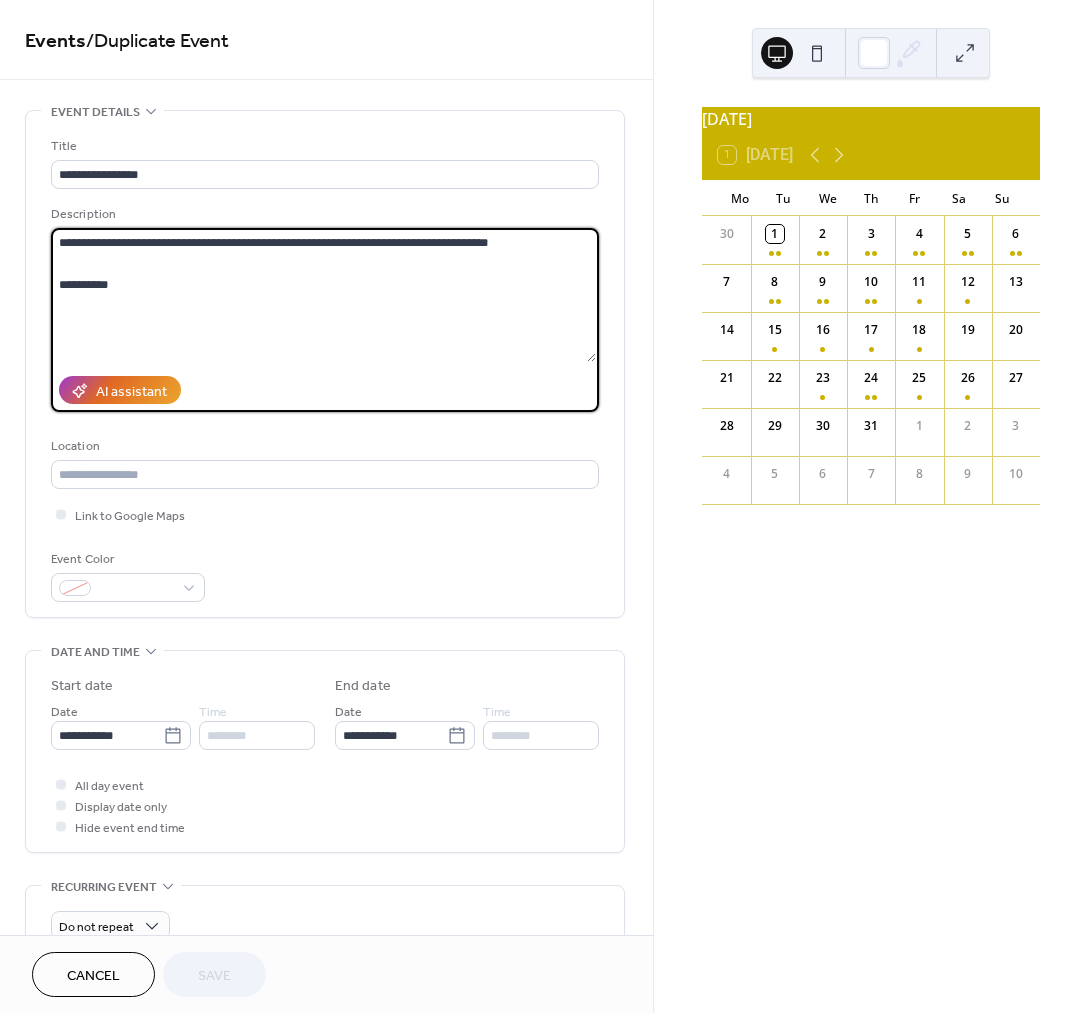drag, startPoint x: 566, startPoint y: 235, endPoint x: 550, endPoint y: 240, distance: 16.763054 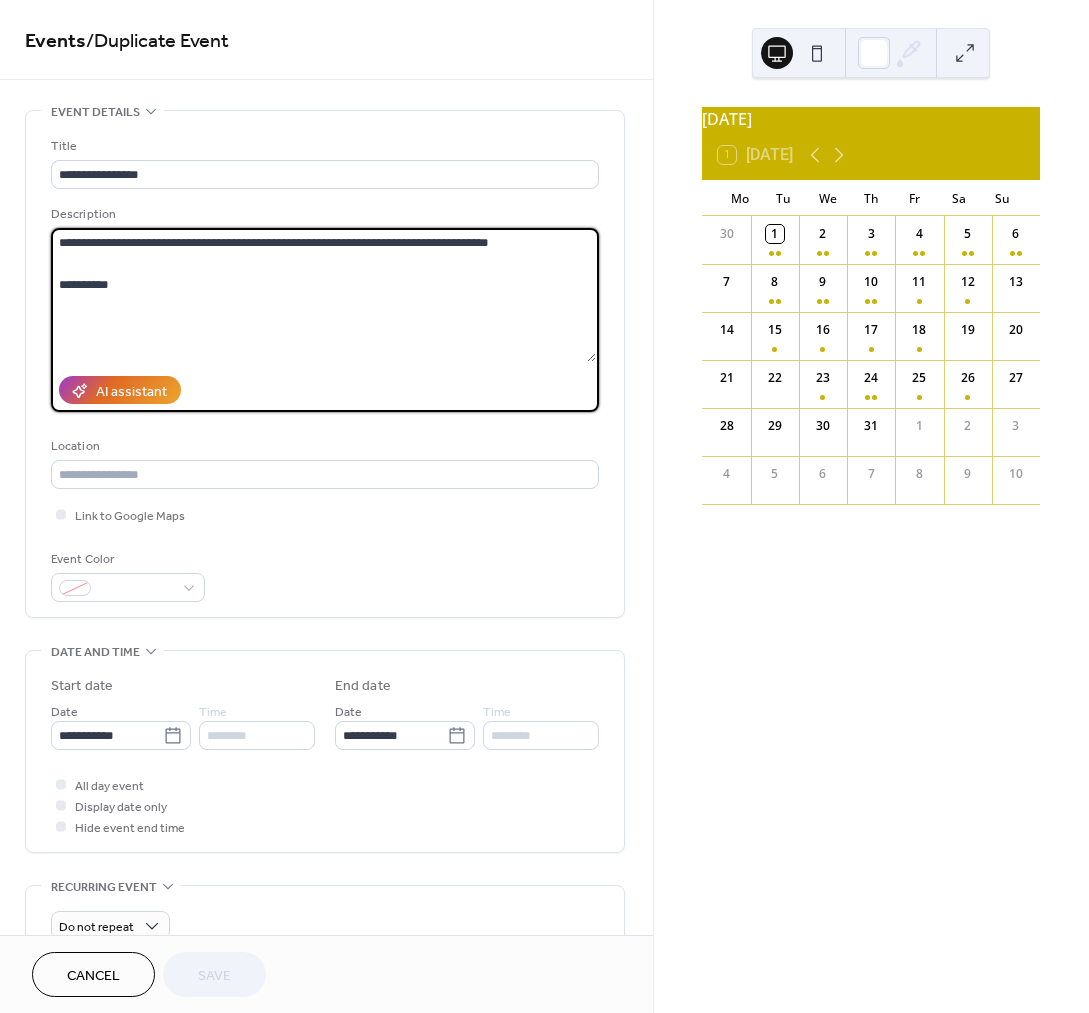 click on "**********" at bounding box center [323, 295] 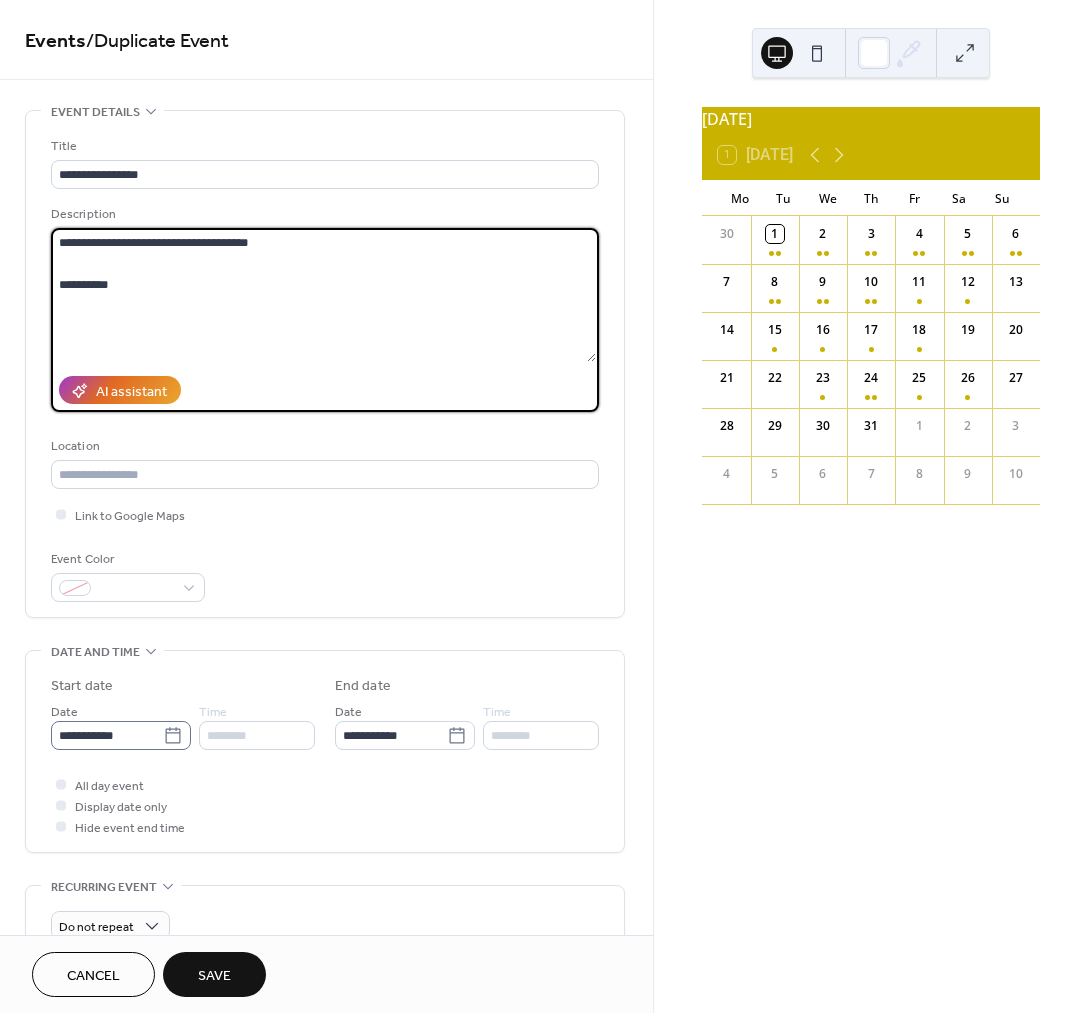 type on "**********" 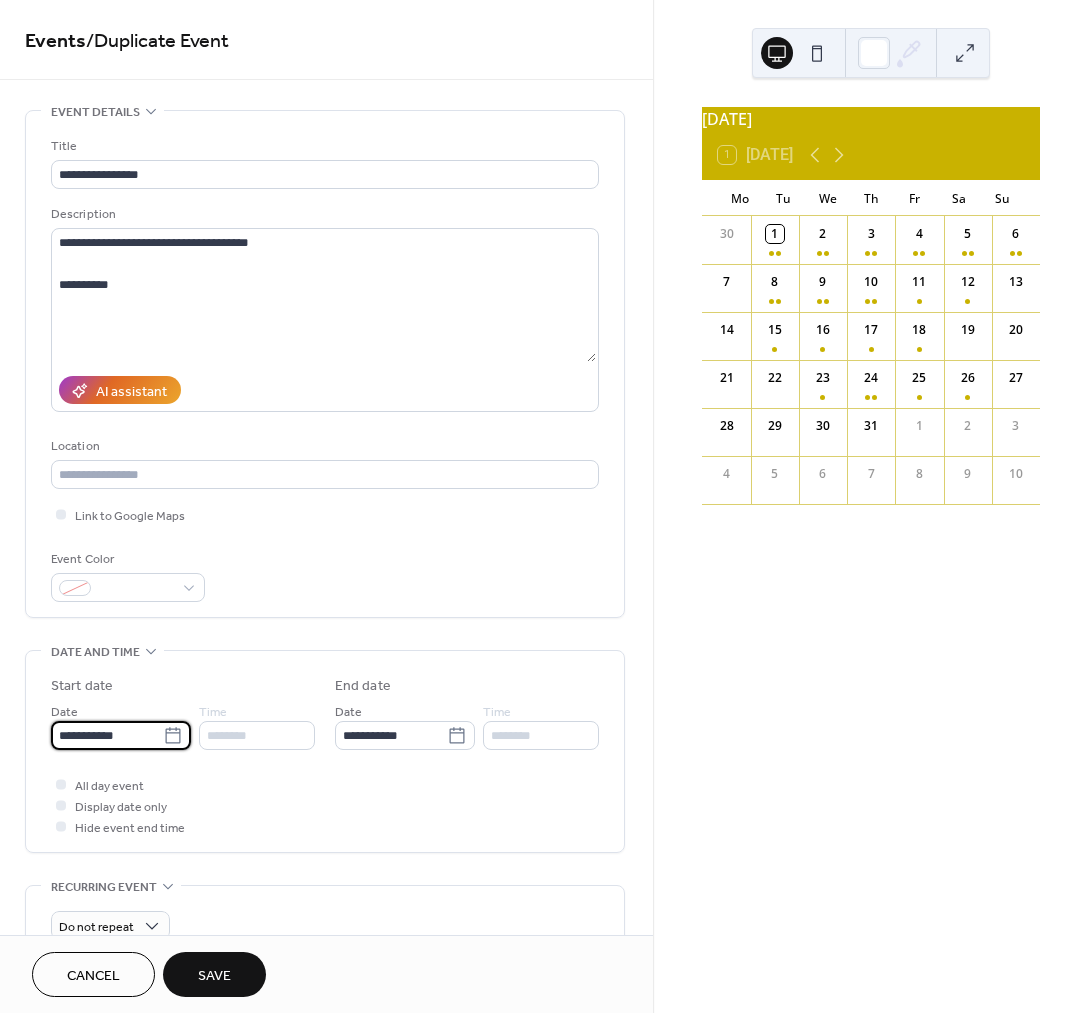 click on "**********" at bounding box center [107, 735] 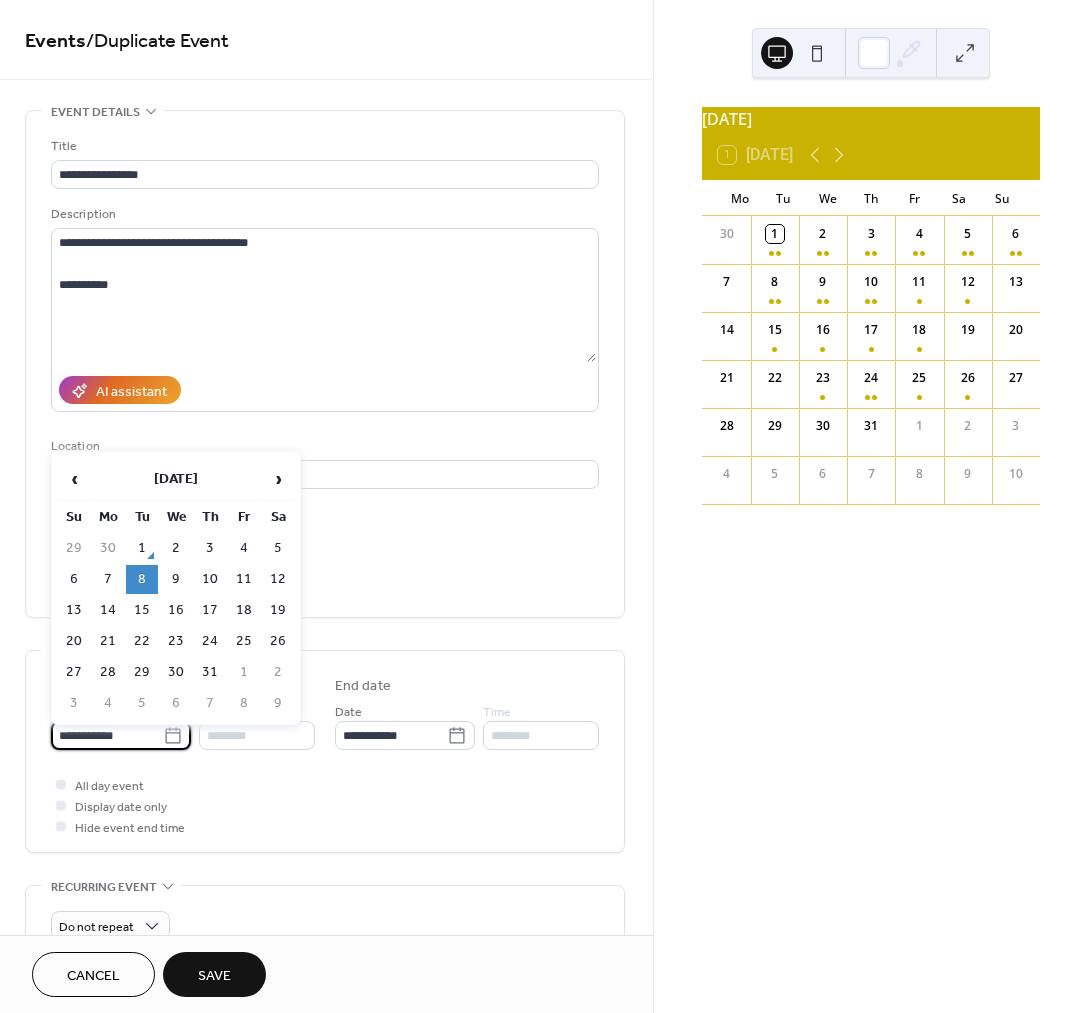 click on "9" at bounding box center (176, 579) 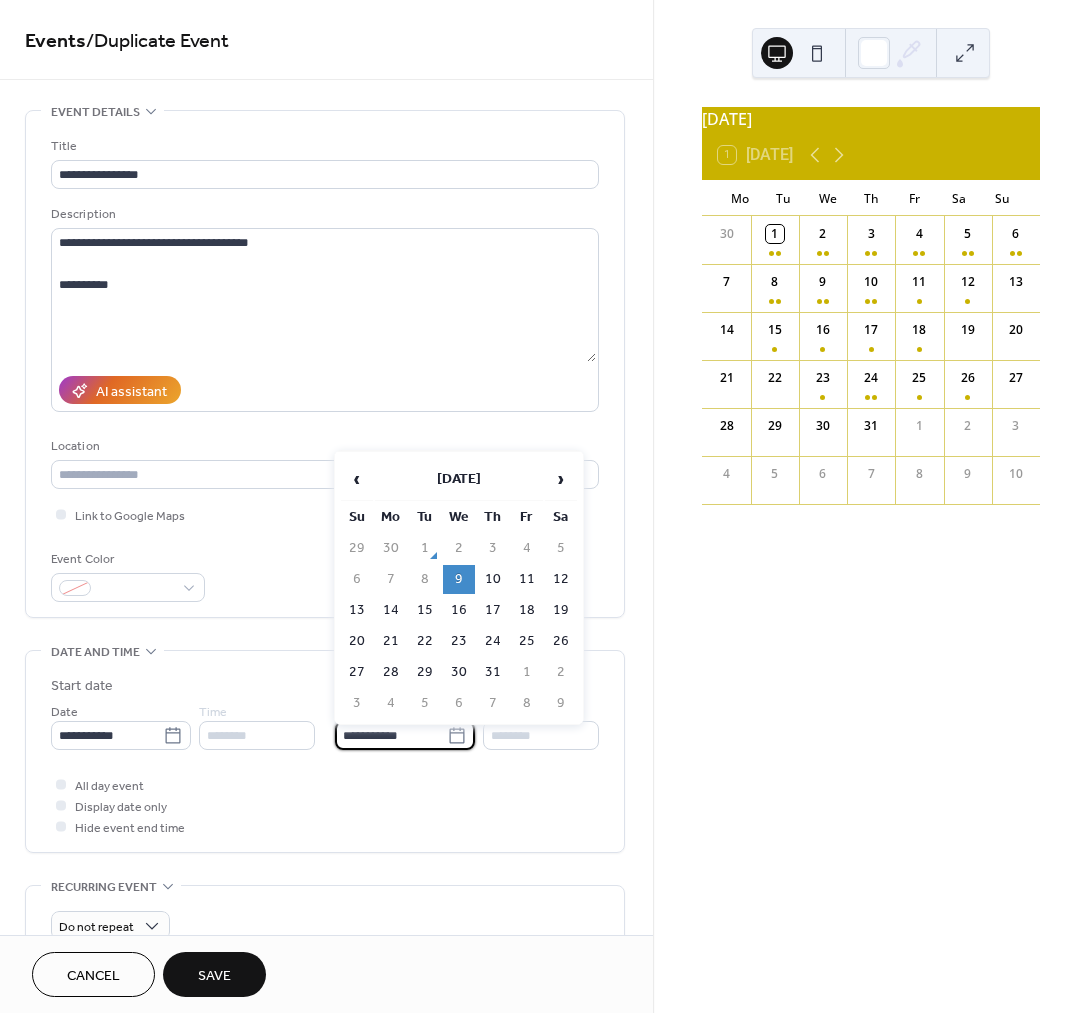 drag, startPoint x: 401, startPoint y: 742, endPoint x: 386, endPoint y: 743, distance: 15.033297 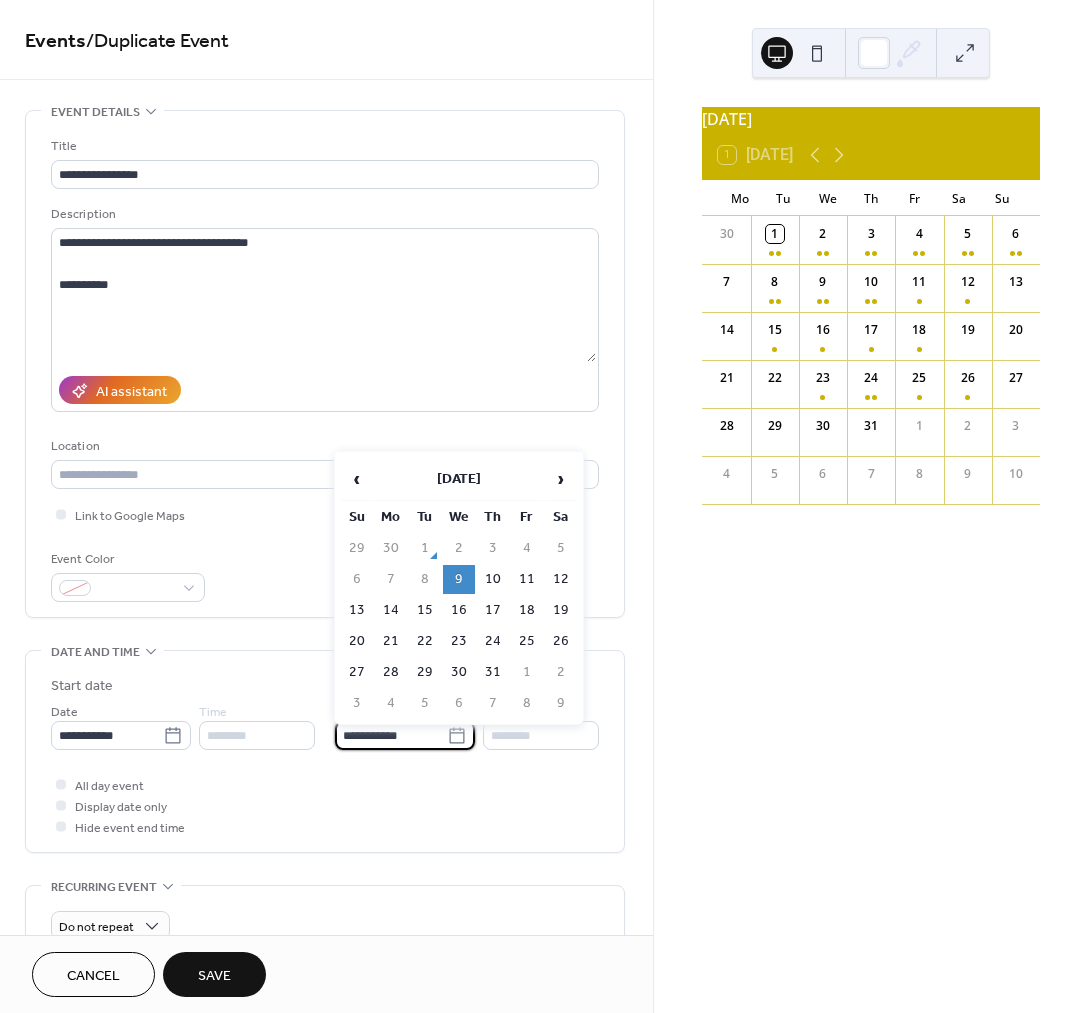 click on "**********" at bounding box center [391, 735] 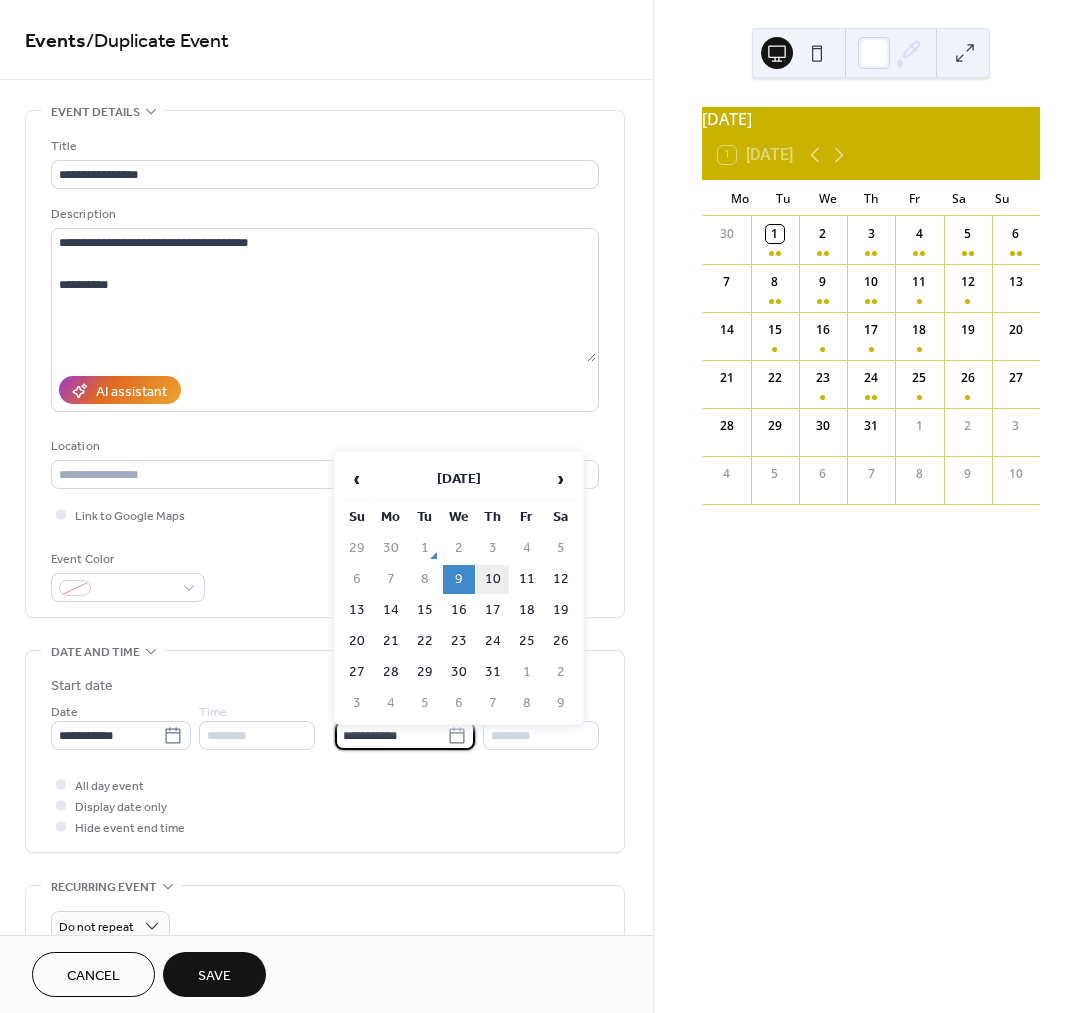 click on "10" at bounding box center (493, 579) 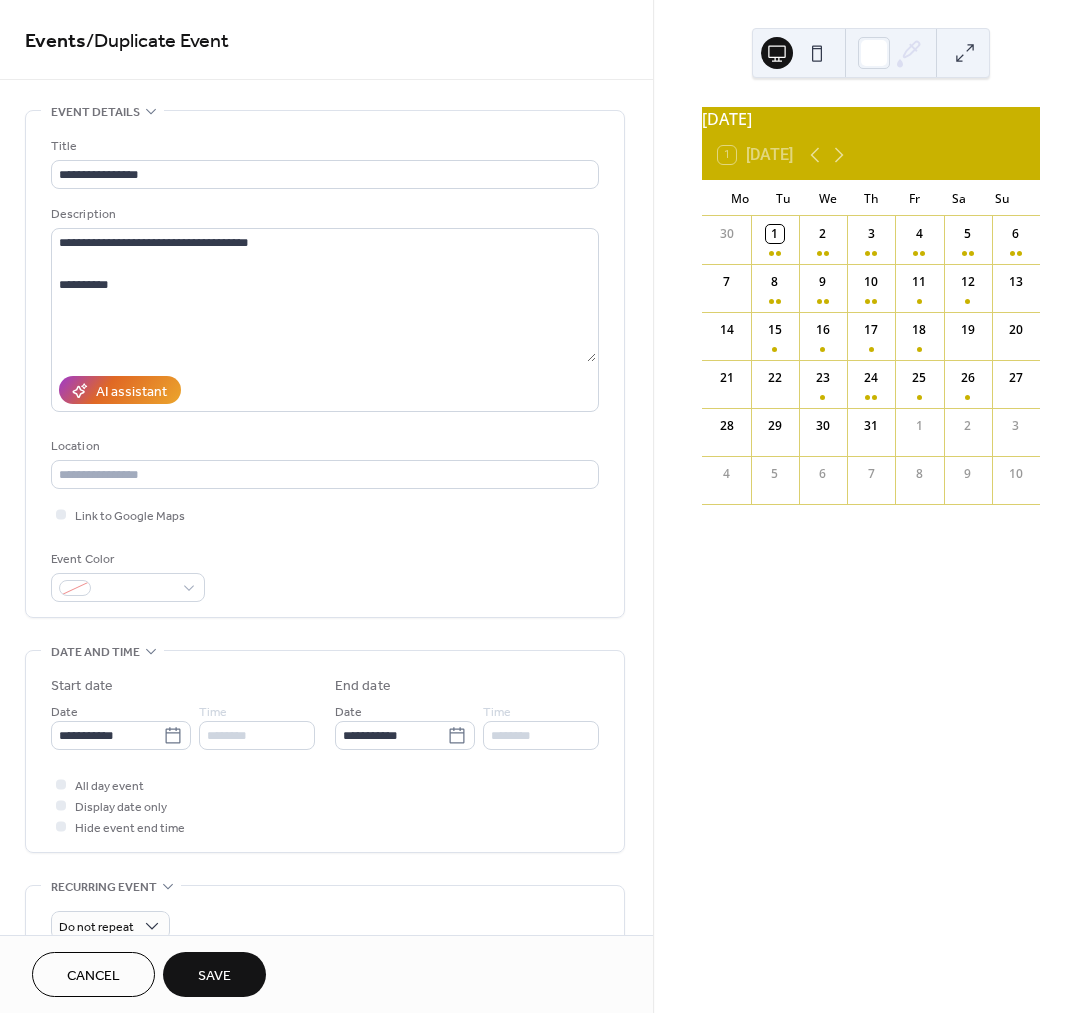 type on "**********" 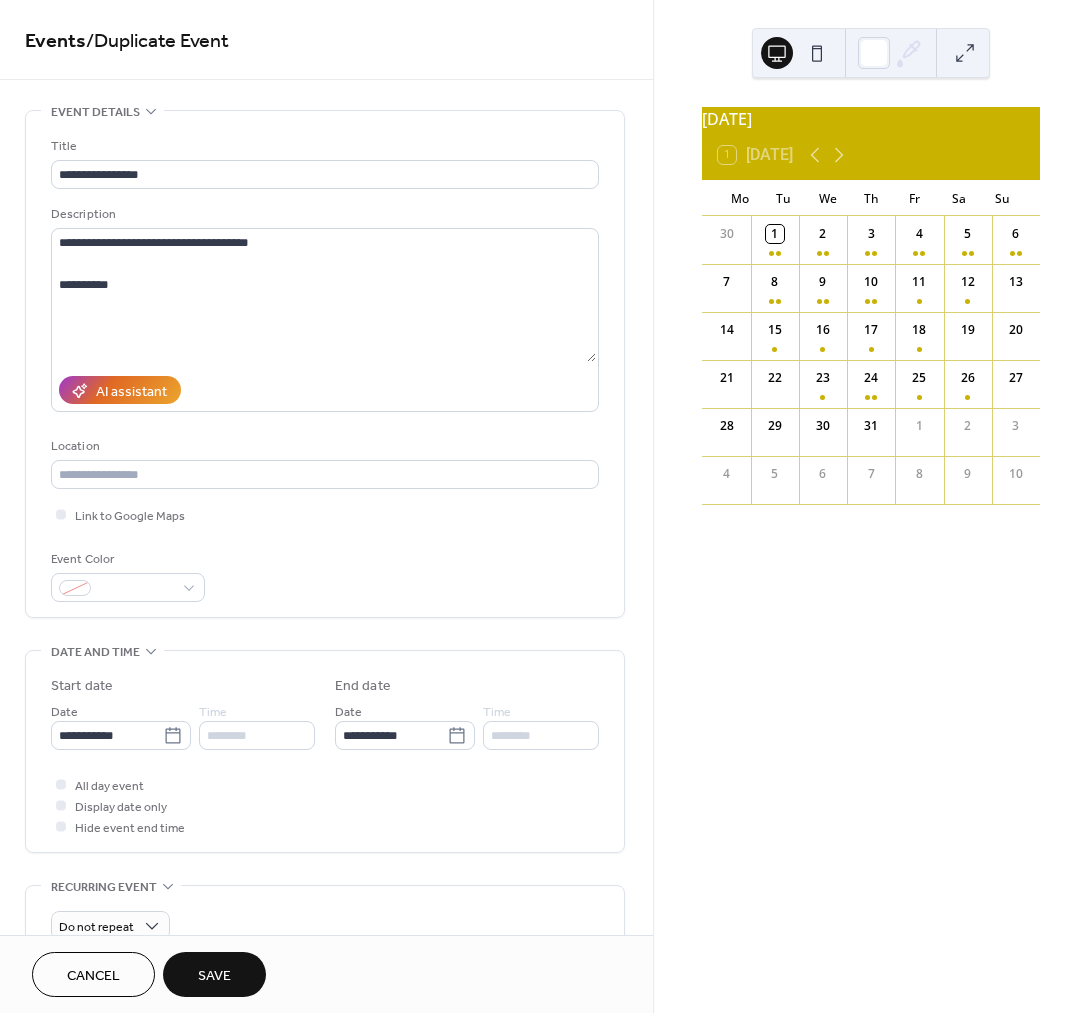 click on "Save" at bounding box center [214, 976] 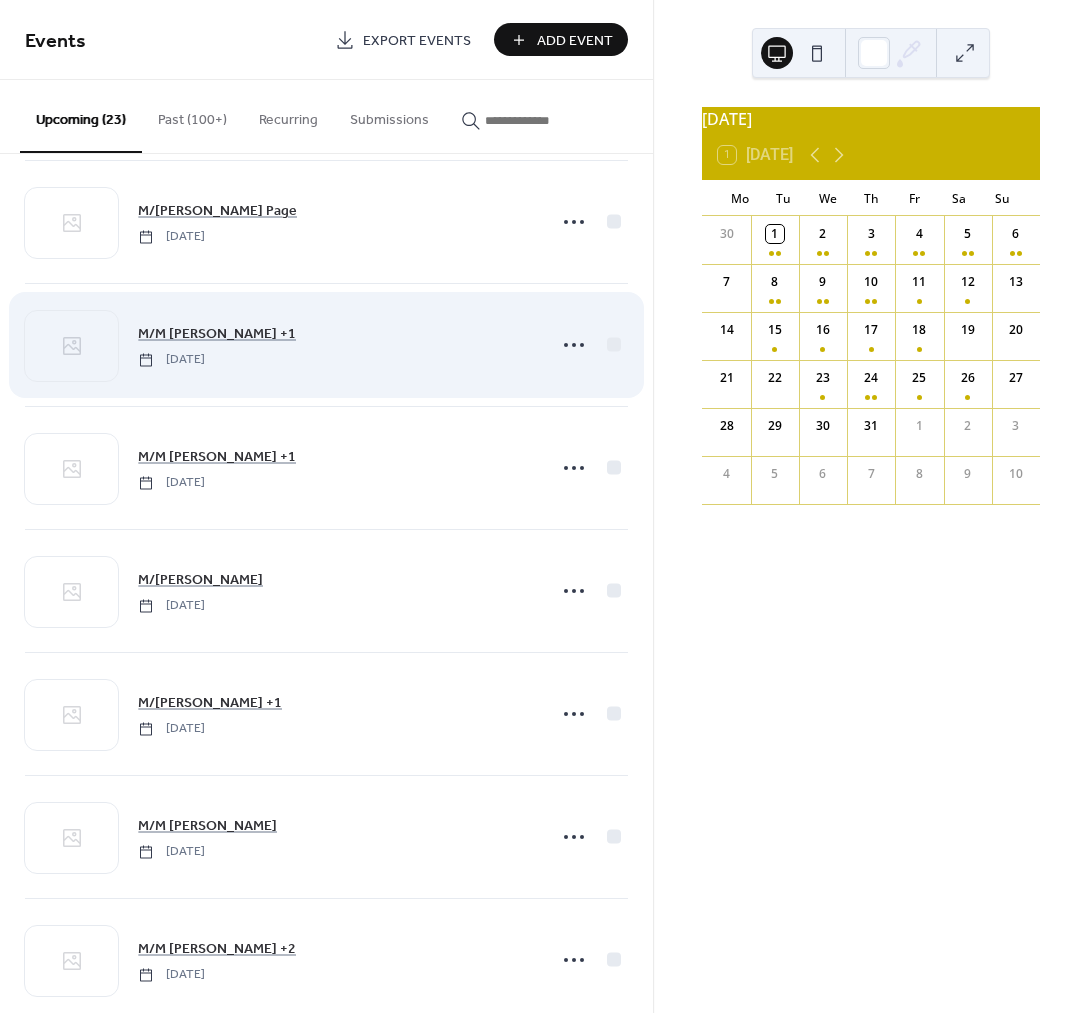 scroll, scrollTop: 763, scrollLeft: 0, axis: vertical 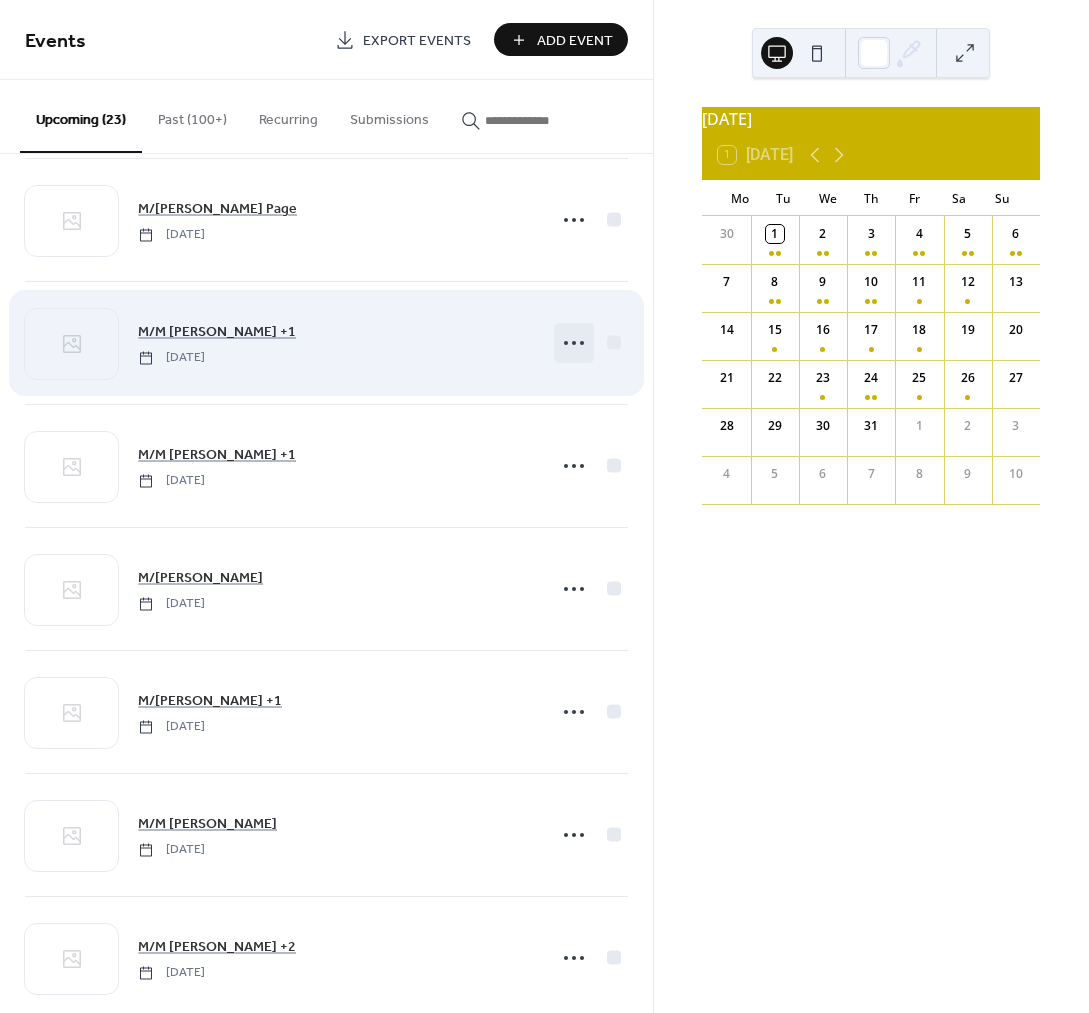 drag, startPoint x: 575, startPoint y: 343, endPoint x: 562, endPoint y: 343, distance: 13 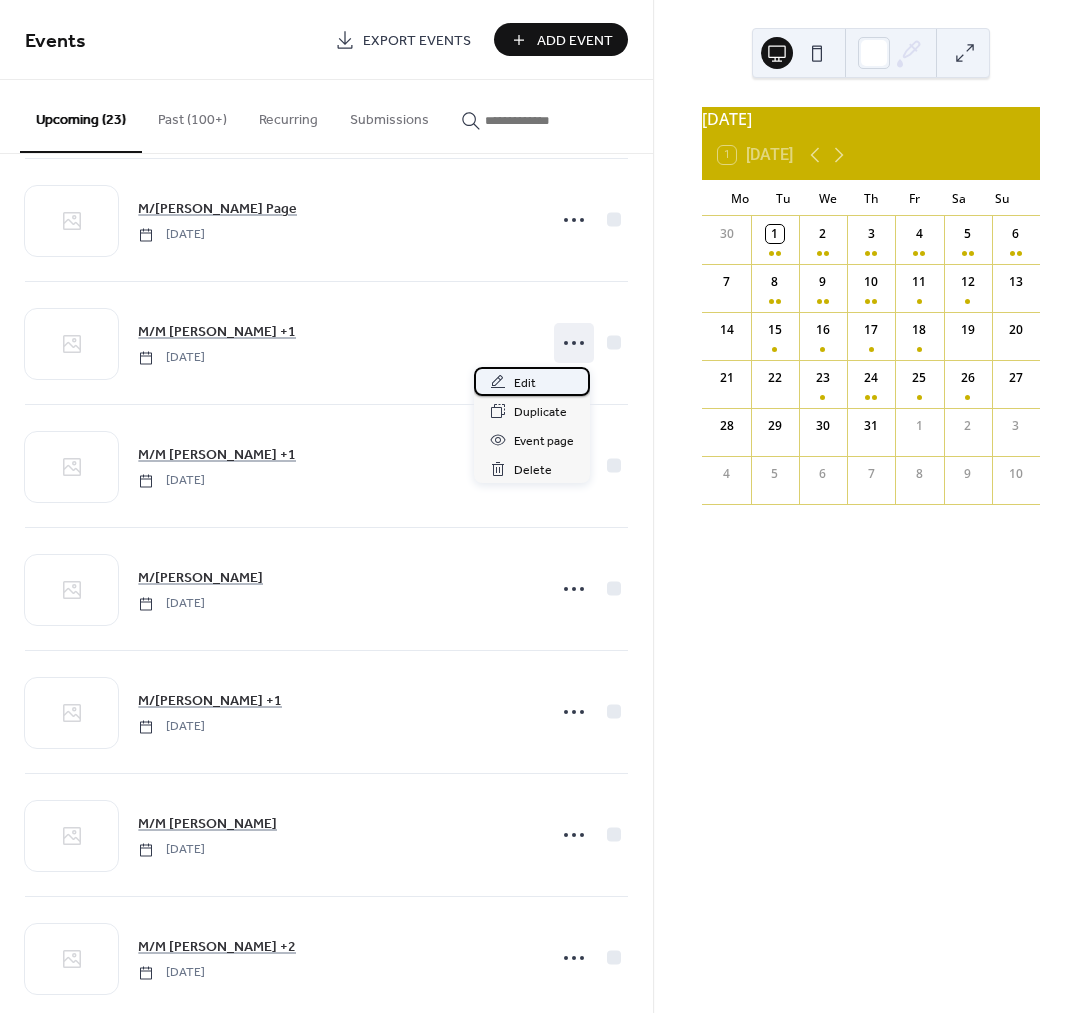 click on "Edit" at bounding box center (532, 381) 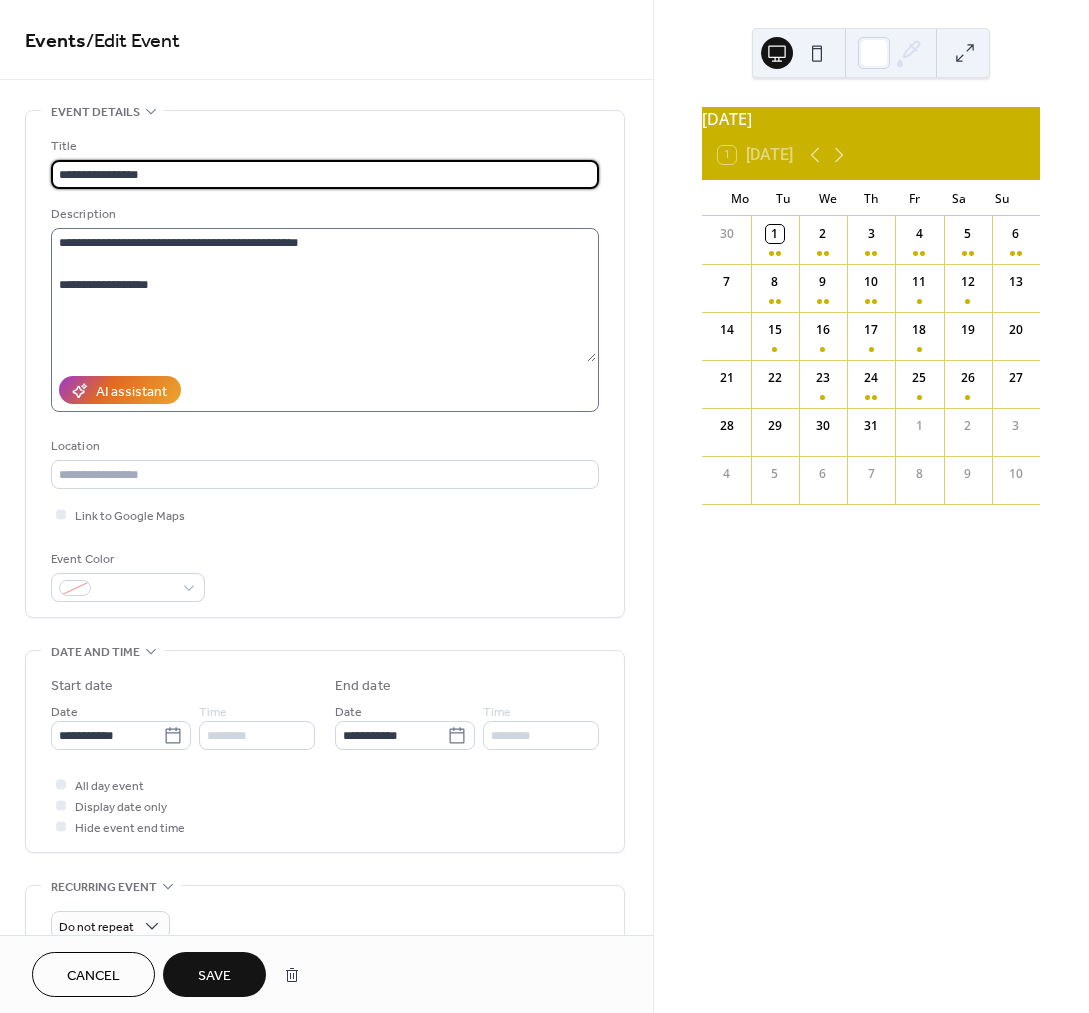 type on "**********" 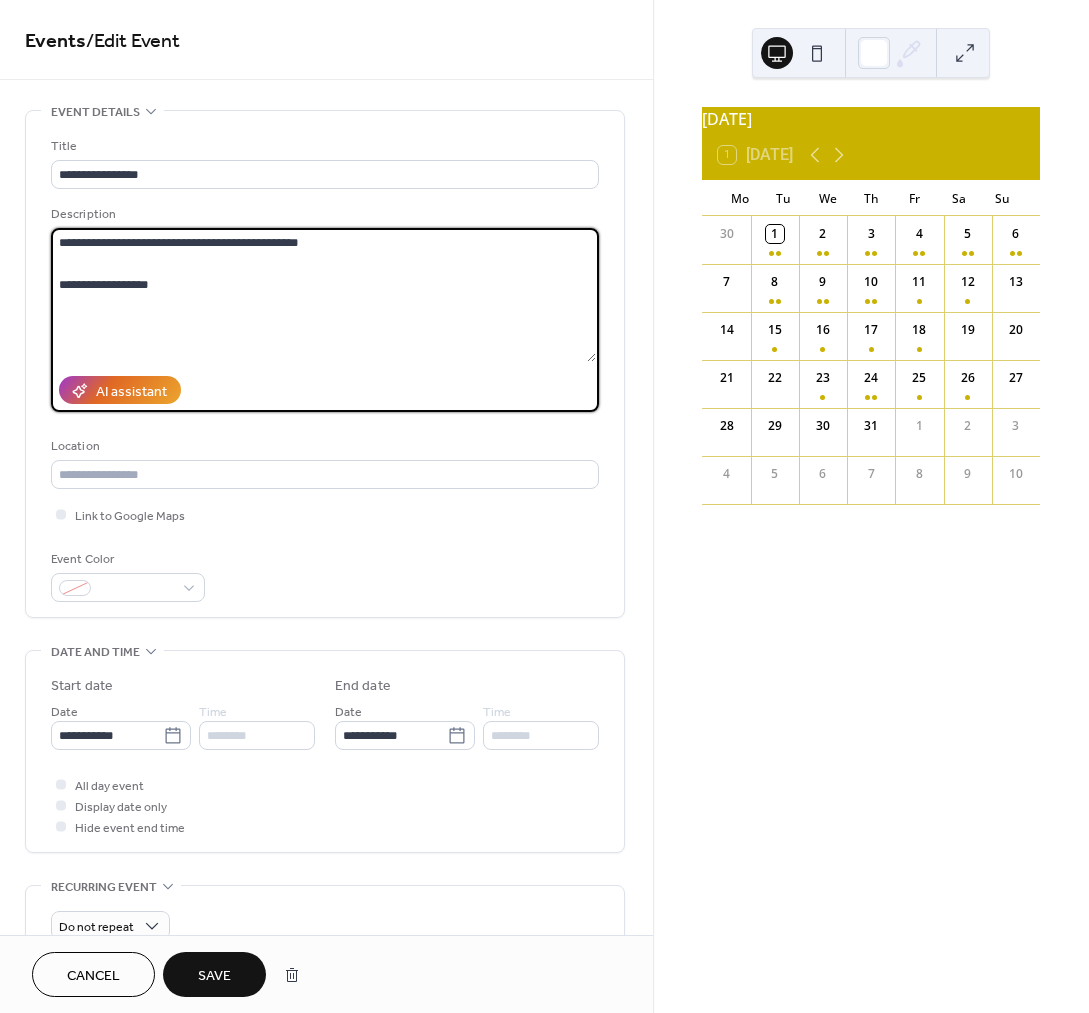 click on "**********" at bounding box center (323, 295) 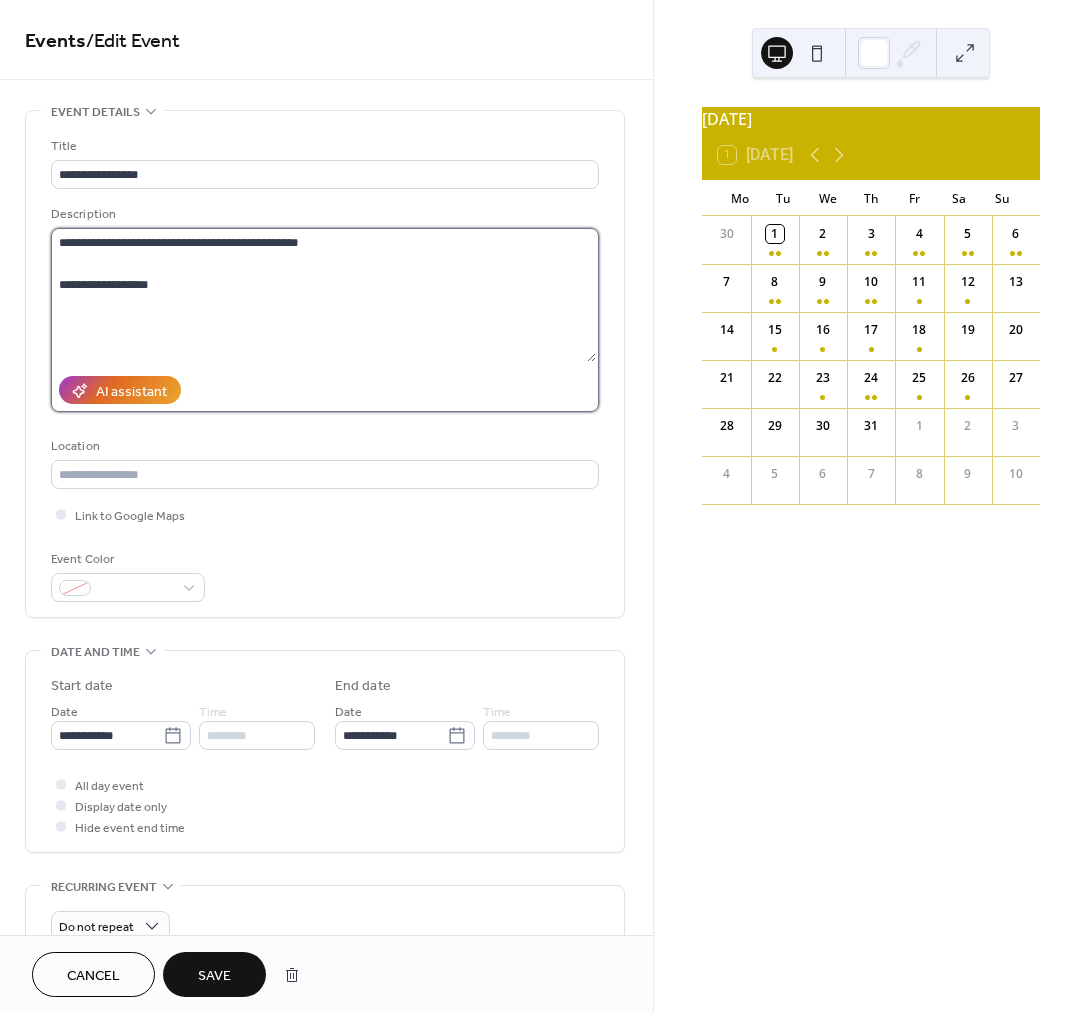 click on "**********" at bounding box center [323, 295] 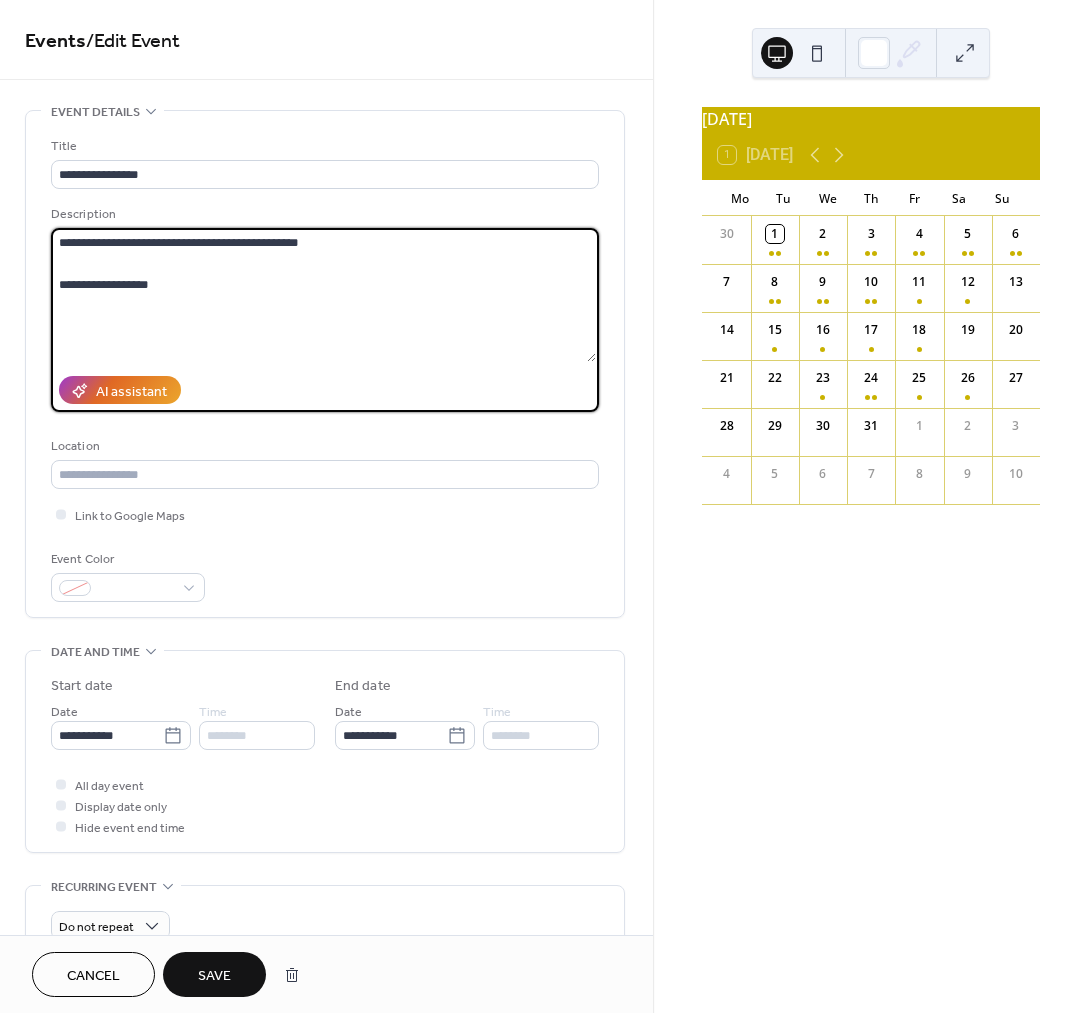 click on "**********" at bounding box center [323, 295] 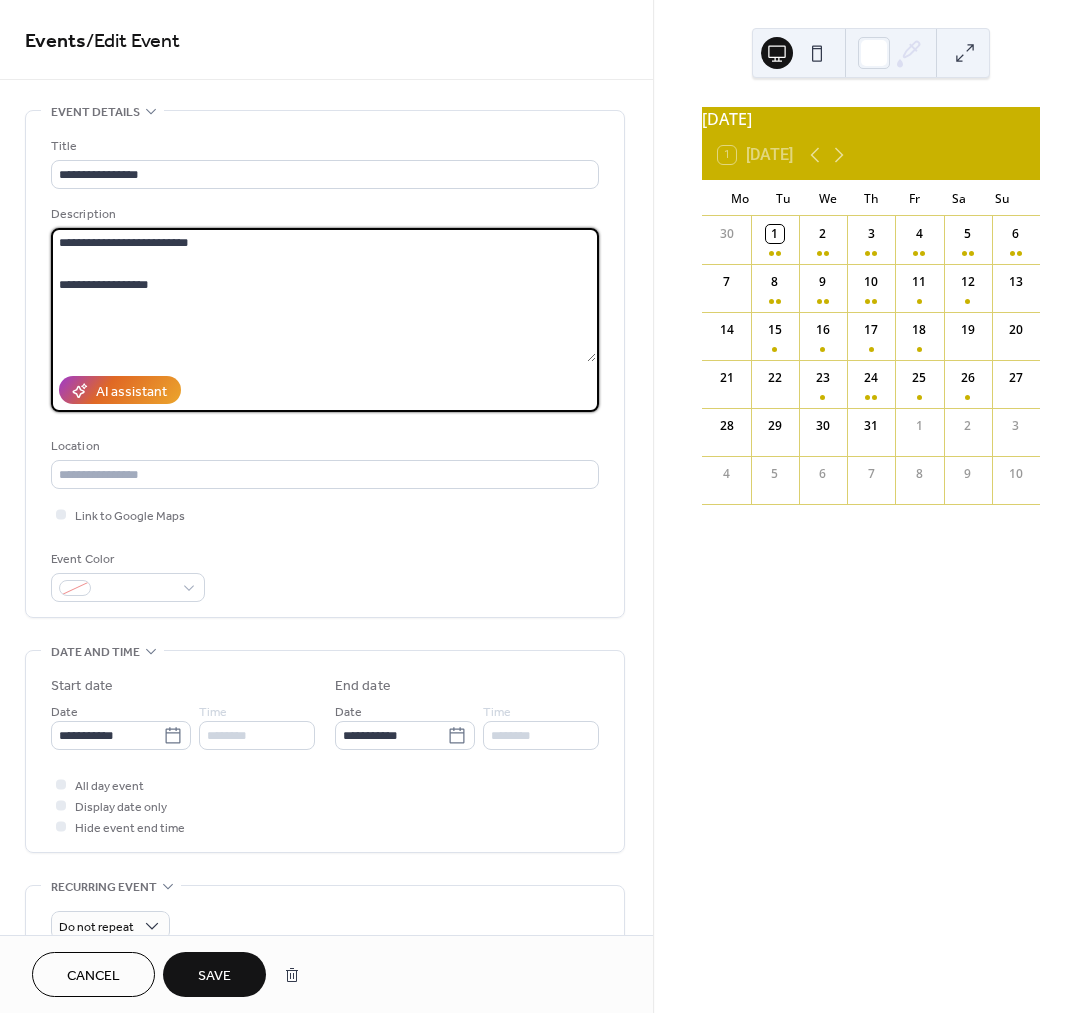 click on "**********" at bounding box center [323, 295] 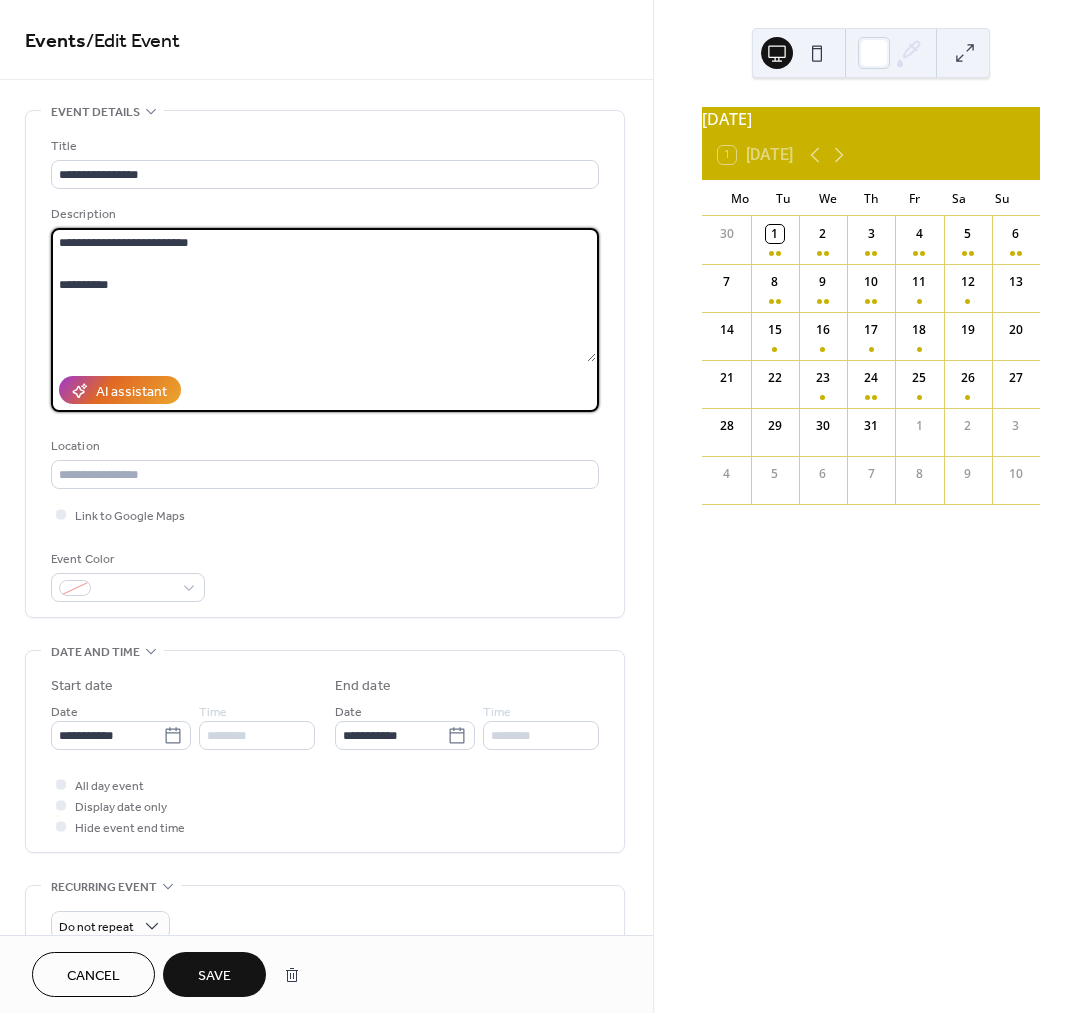 type on "**********" 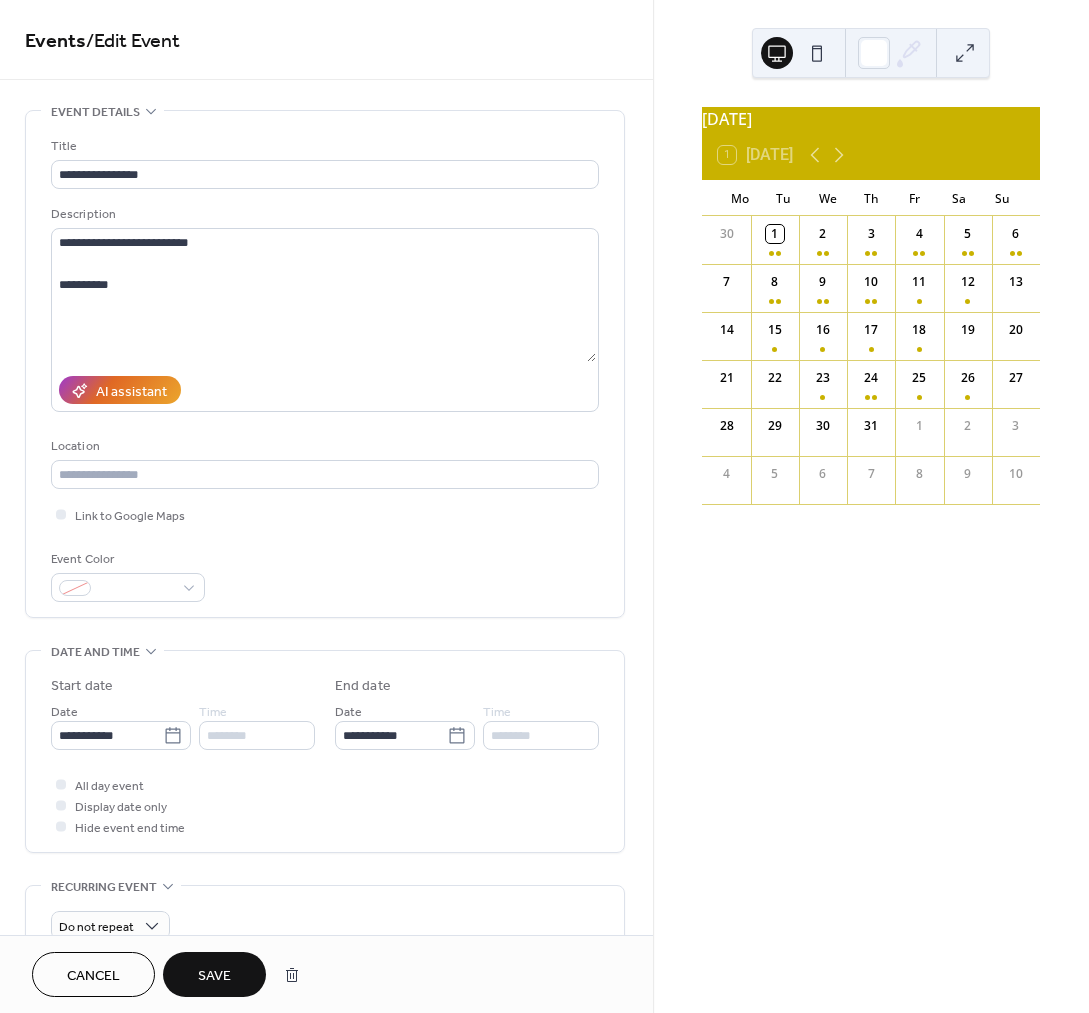 click on "Save" at bounding box center (214, 976) 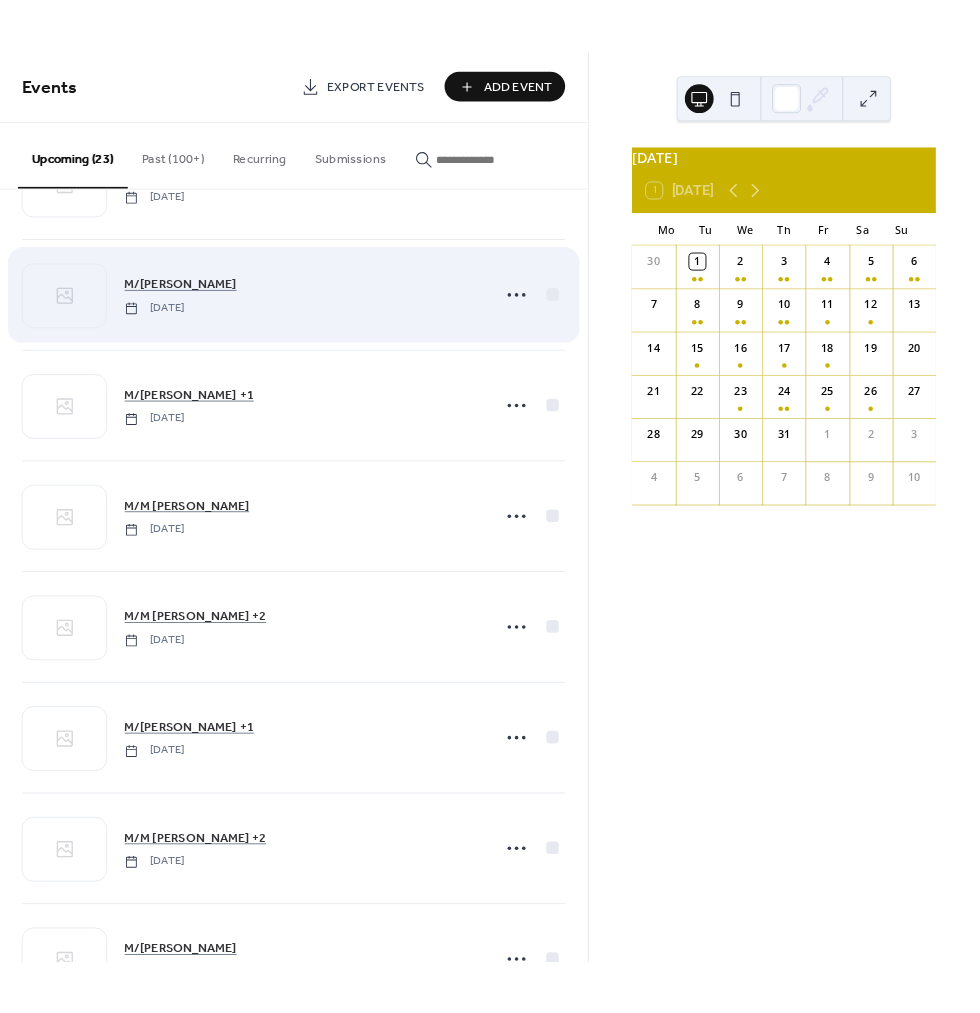 scroll, scrollTop: 1083, scrollLeft: 0, axis: vertical 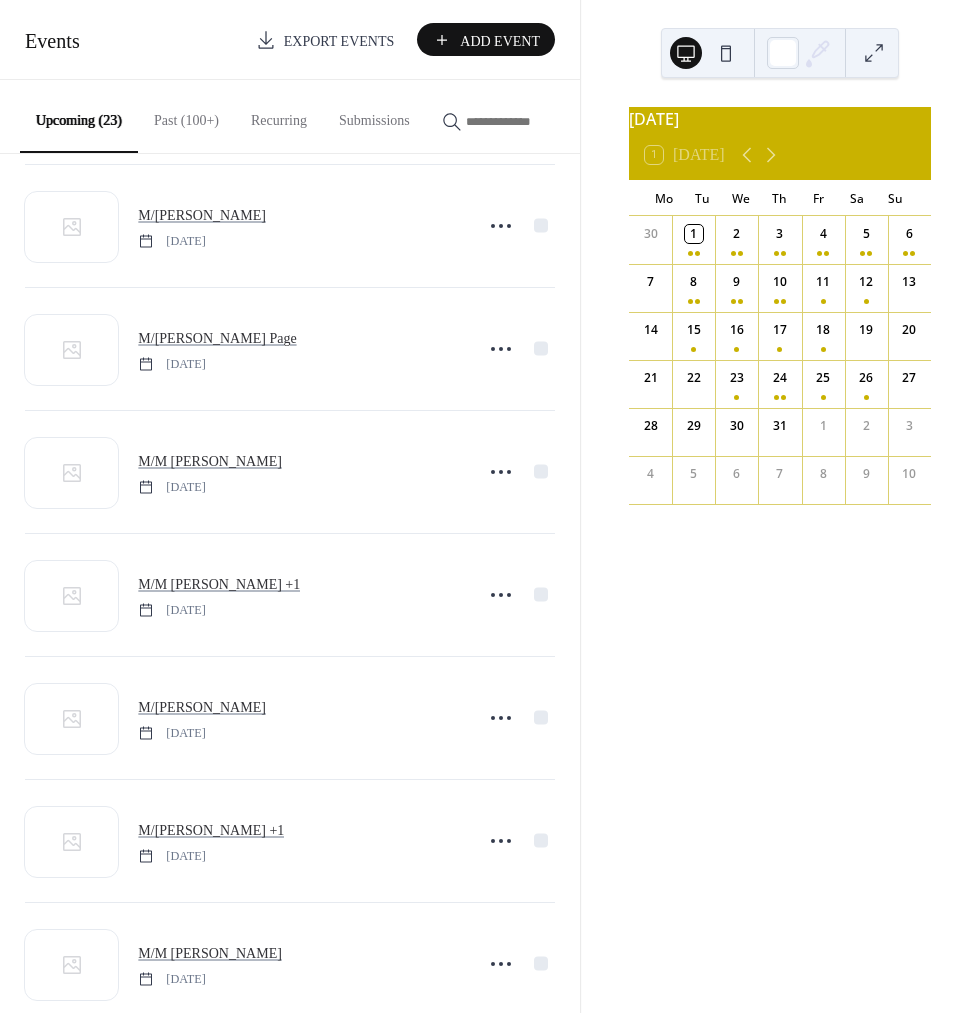 click on "Add Event" at bounding box center [500, 41] 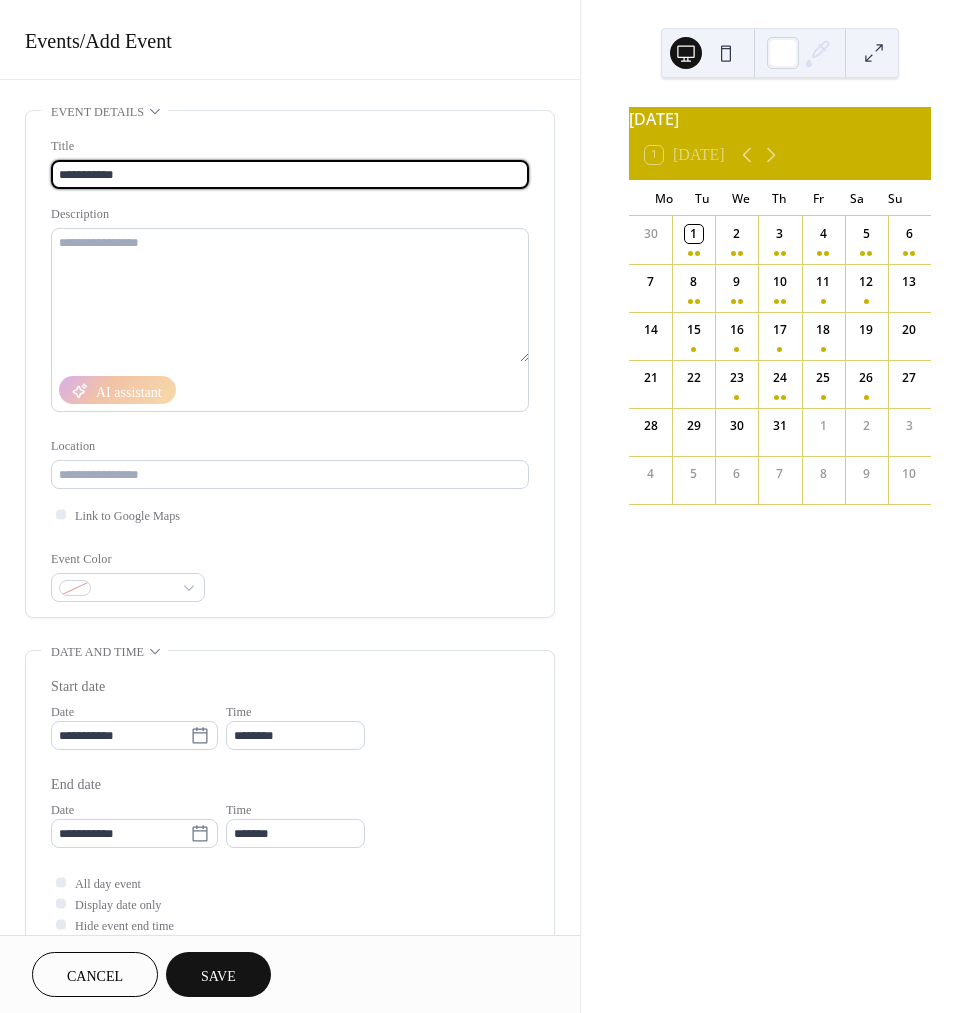 type on "**********" 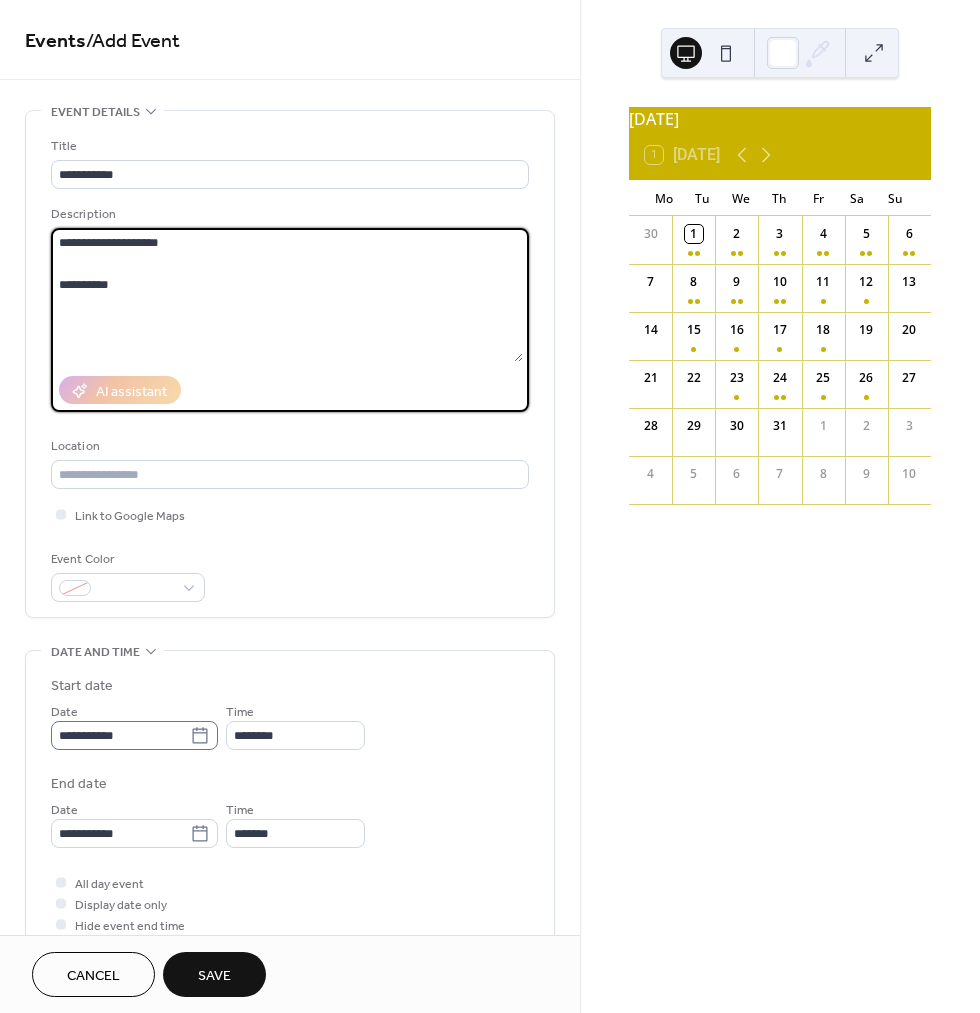 type on "**********" 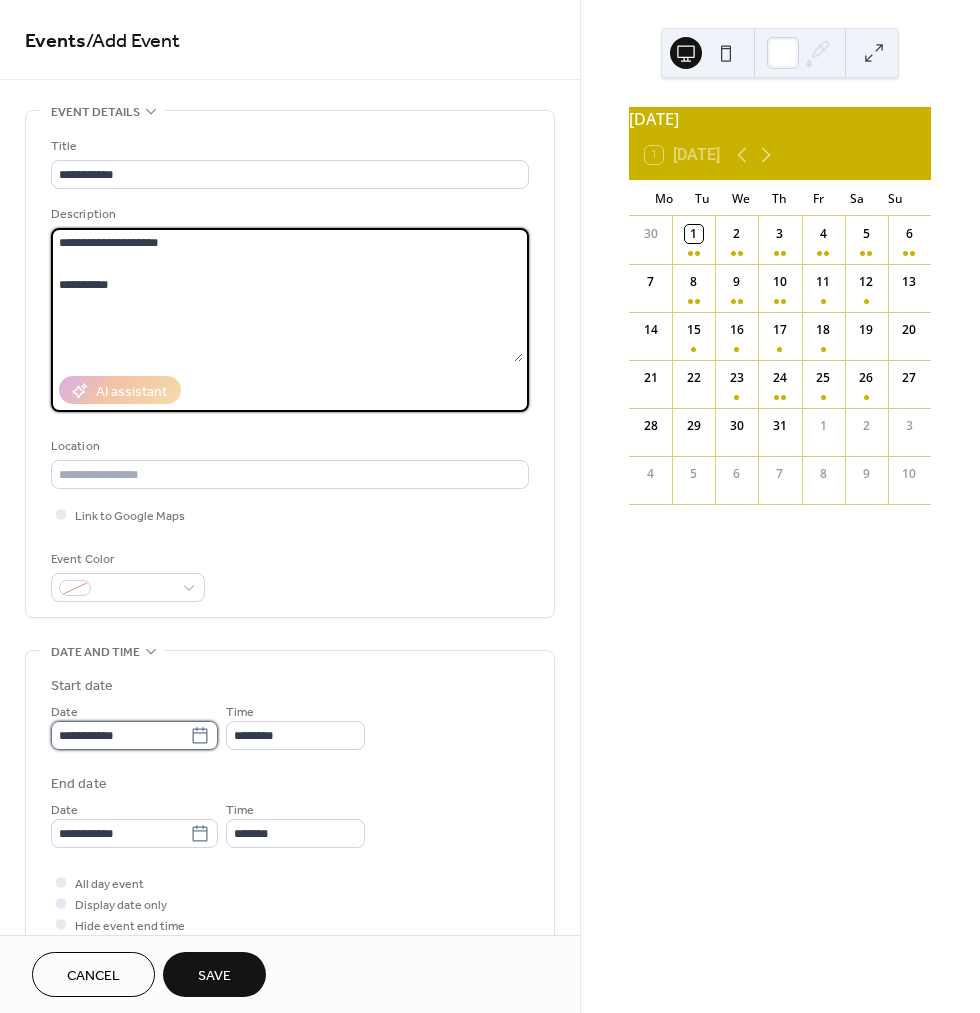 click on "**********" at bounding box center (120, 735) 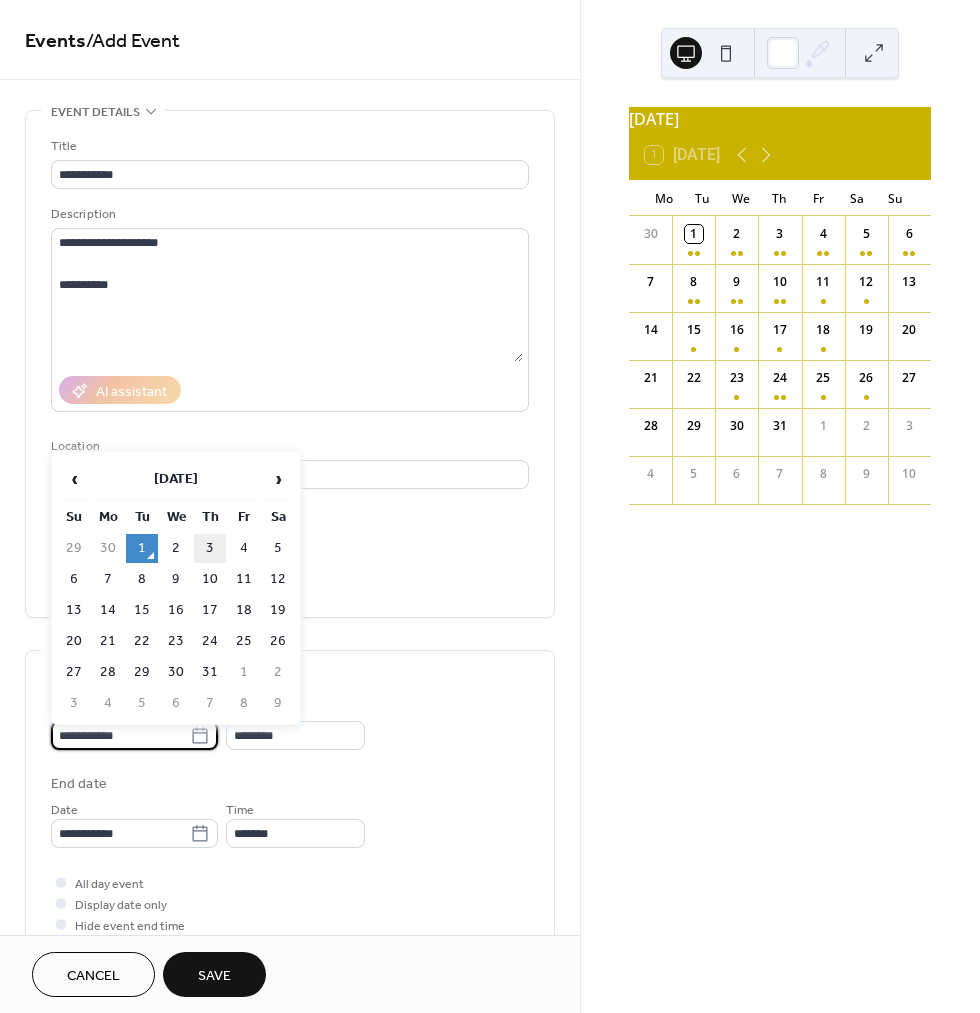 click on "3" at bounding box center [210, 548] 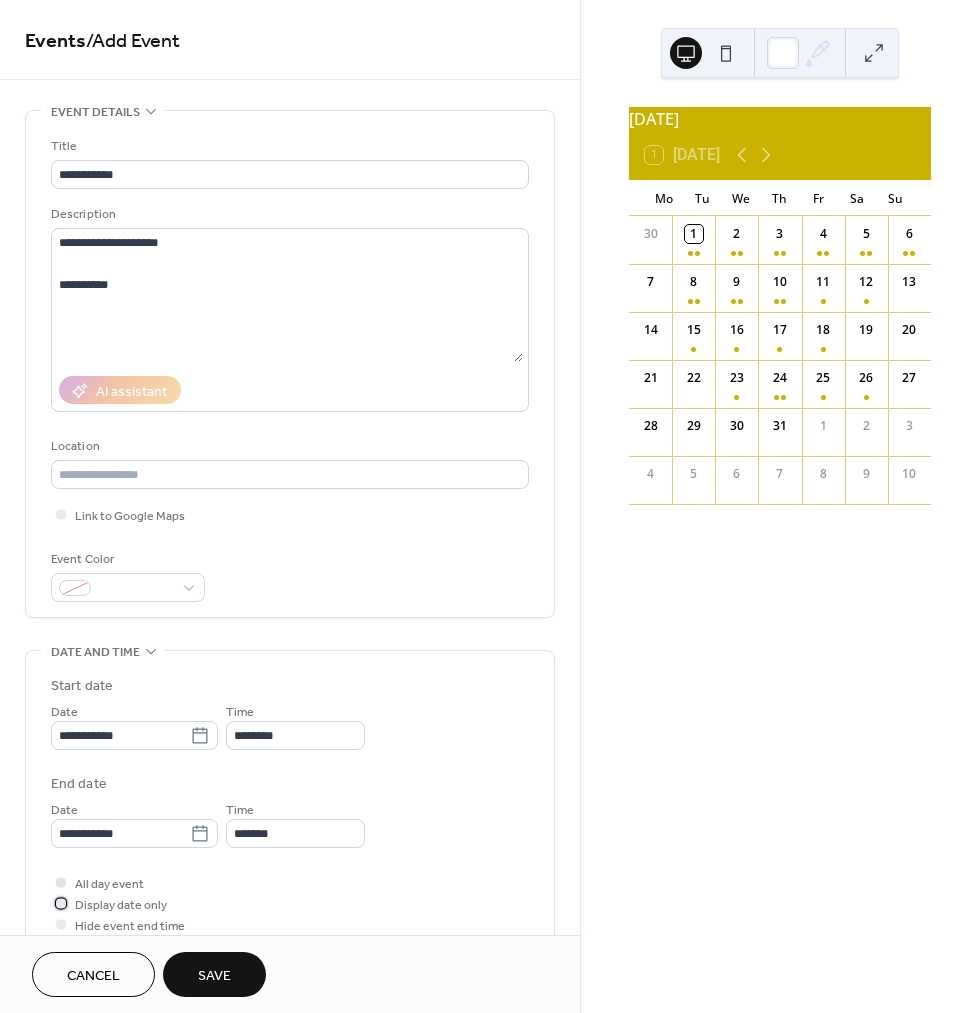 click on "Display date only" at bounding box center (121, 905) 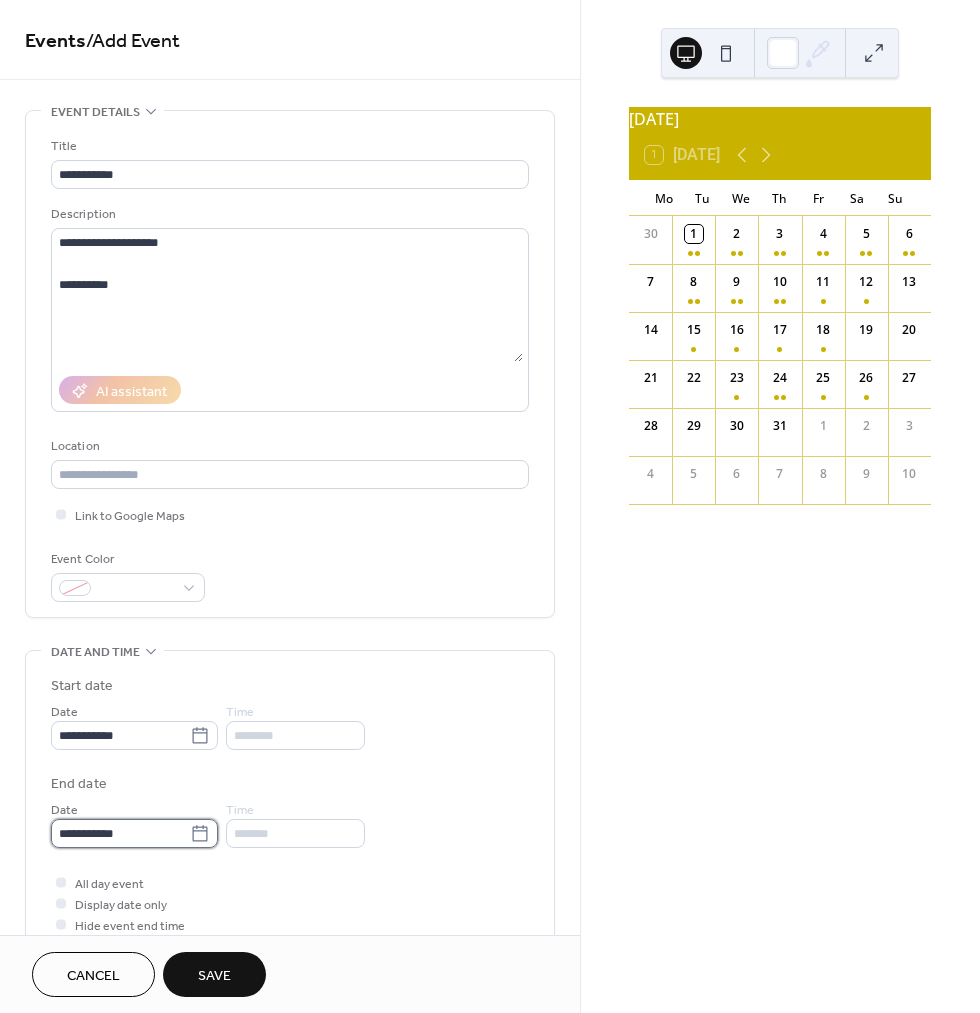 click on "**********" at bounding box center [120, 833] 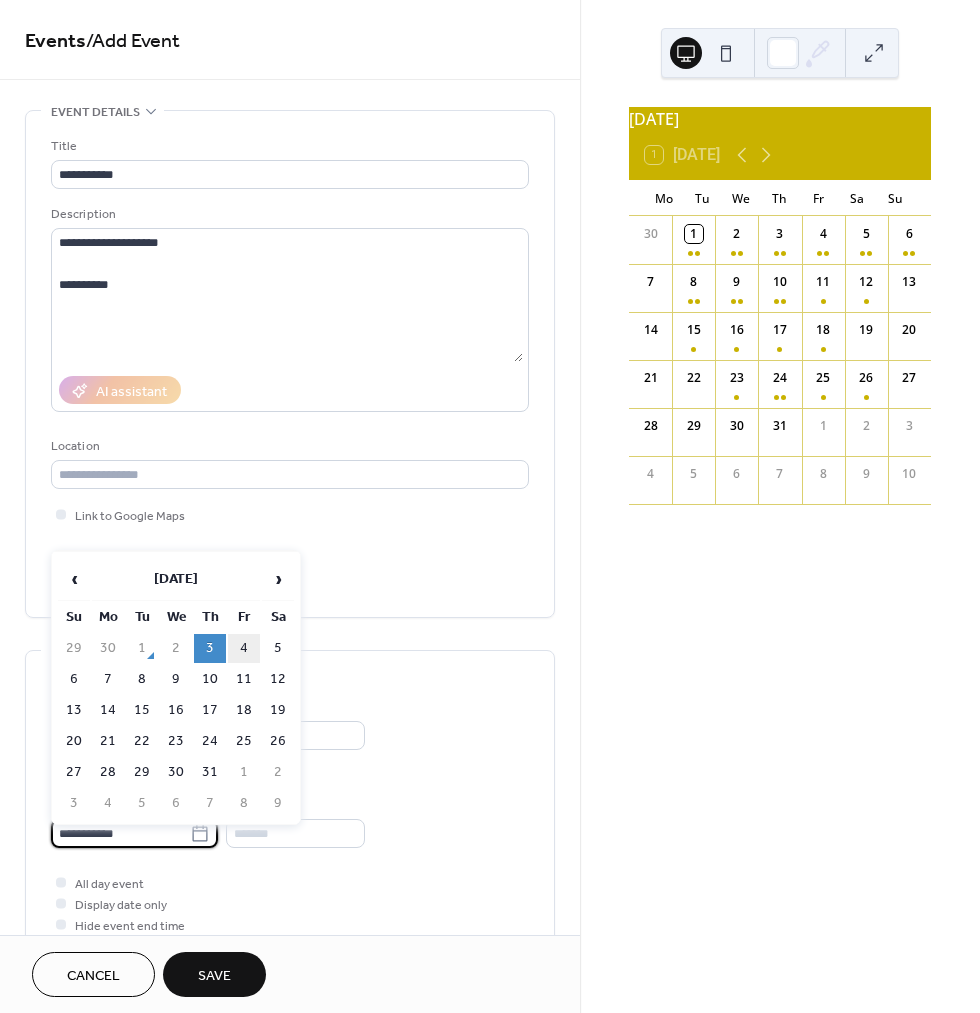 click on "4" at bounding box center [244, 648] 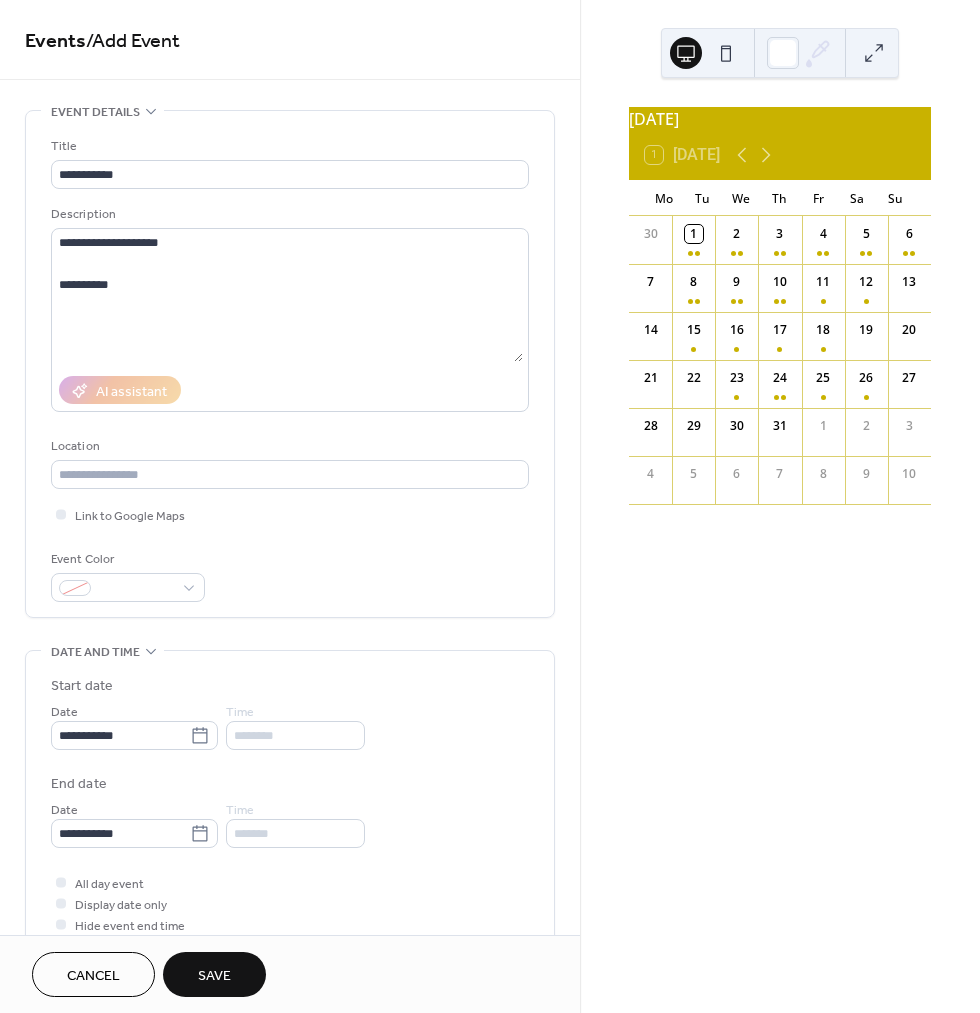 type on "**********" 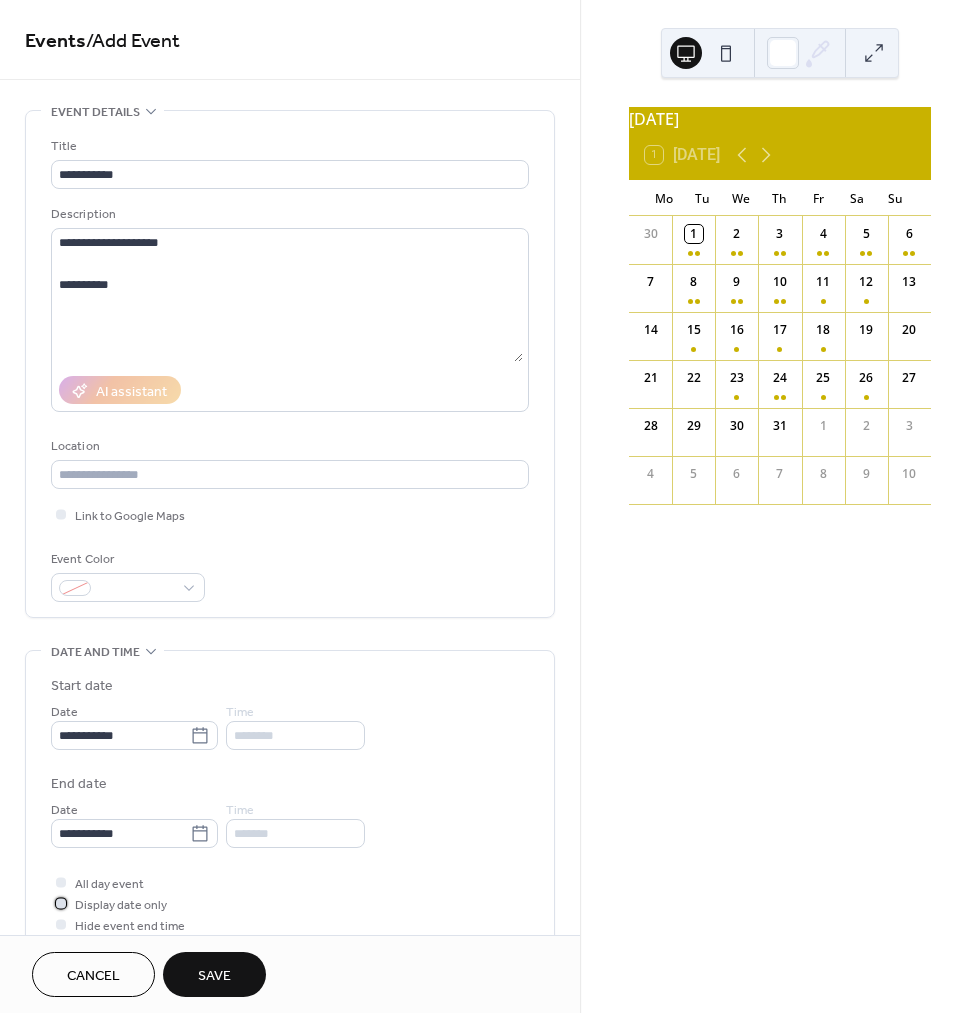 click at bounding box center [61, 903] 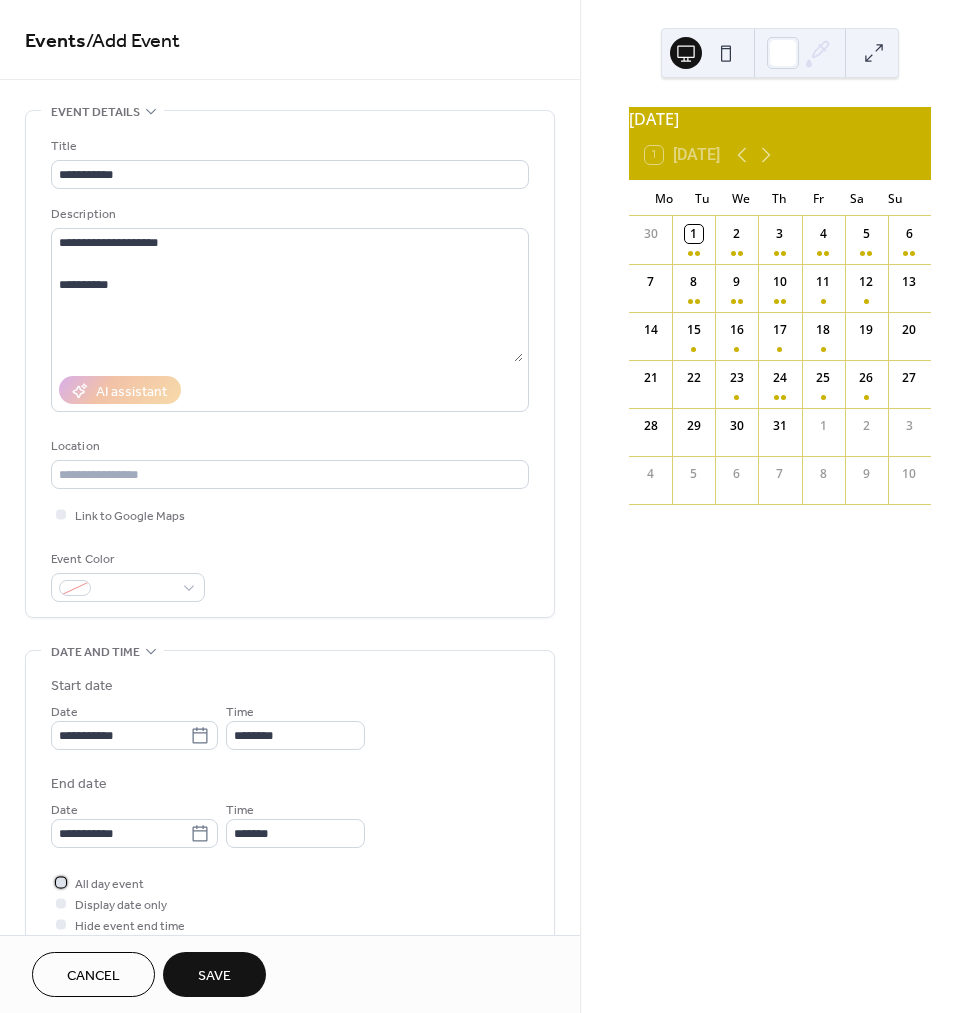 click at bounding box center (61, 882) 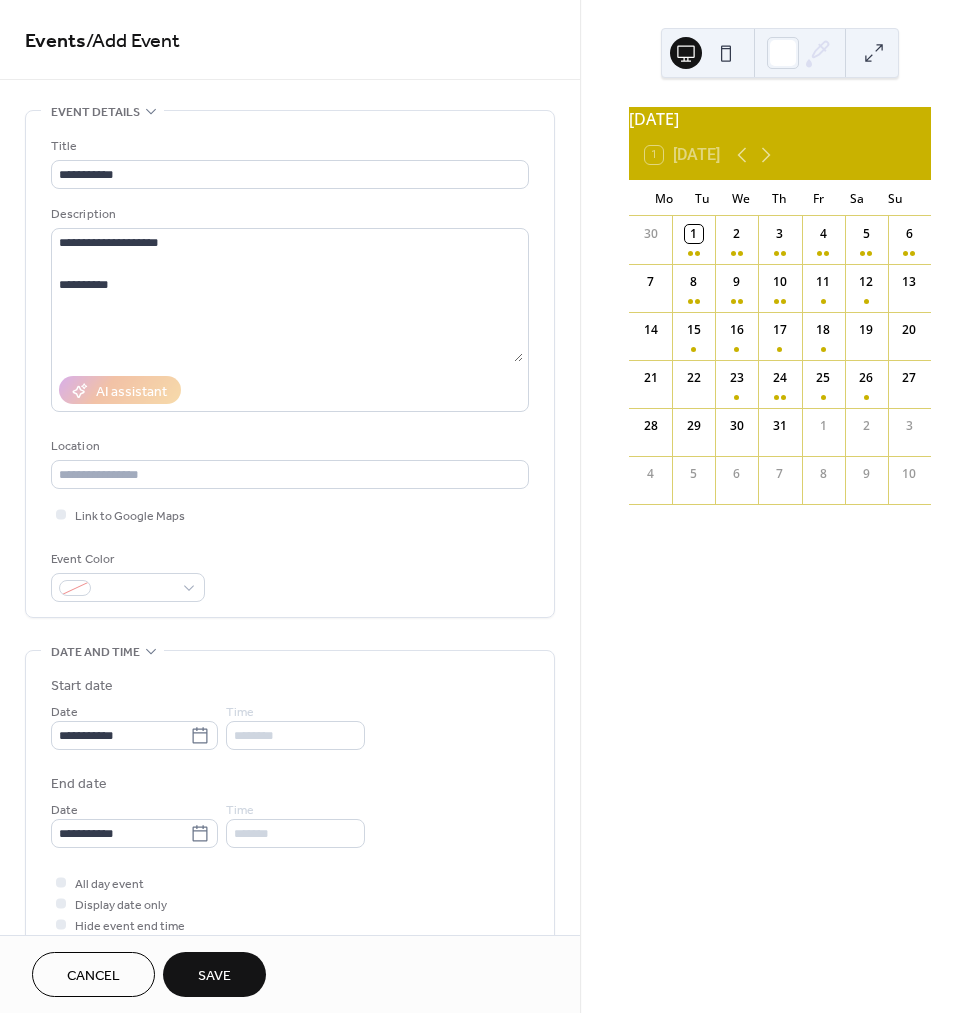 click on "Display date only" at bounding box center [121, 905] 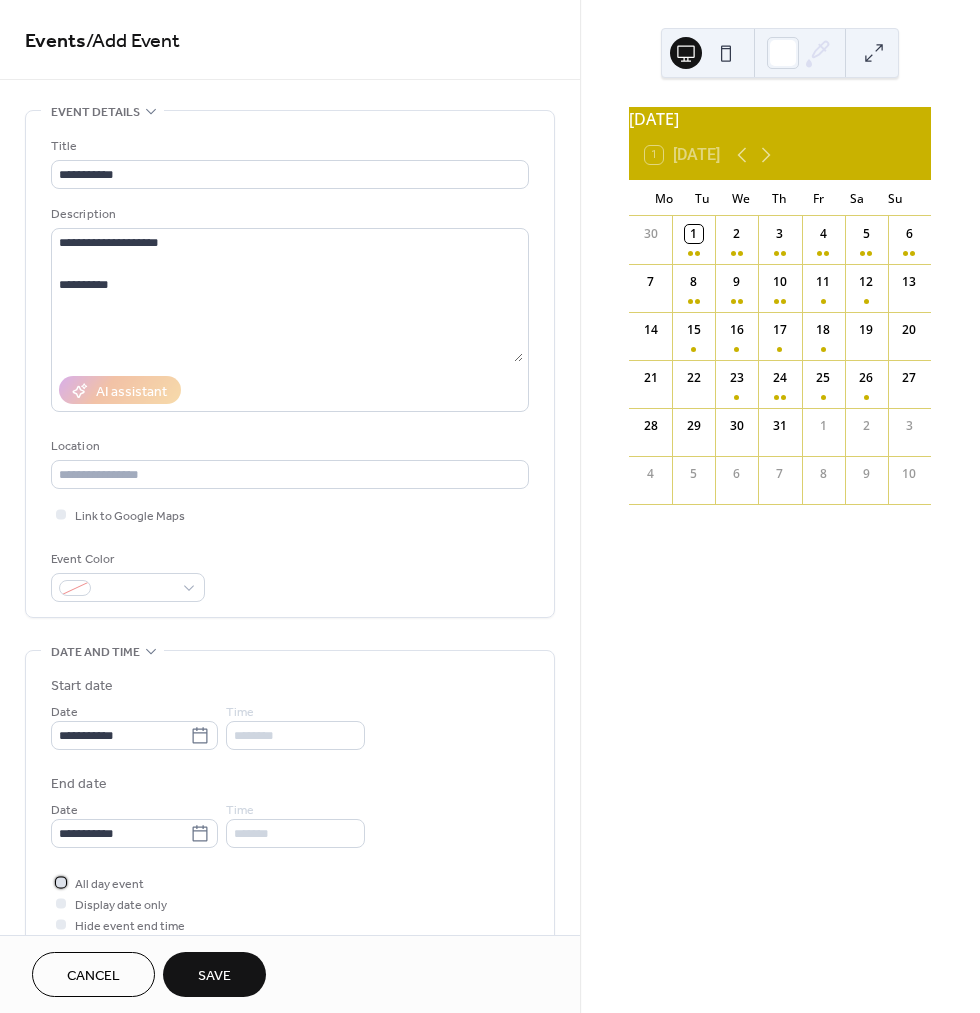 click 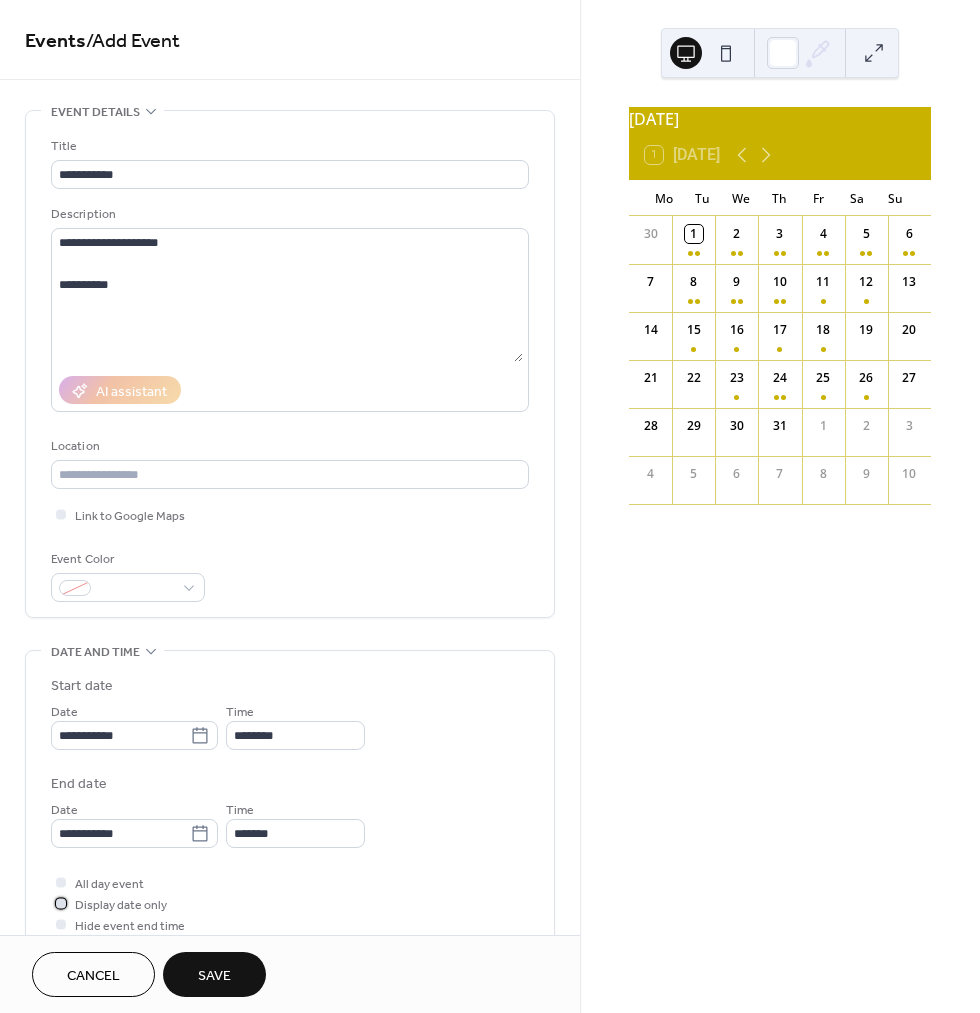 click at bounding box center (61, 903) 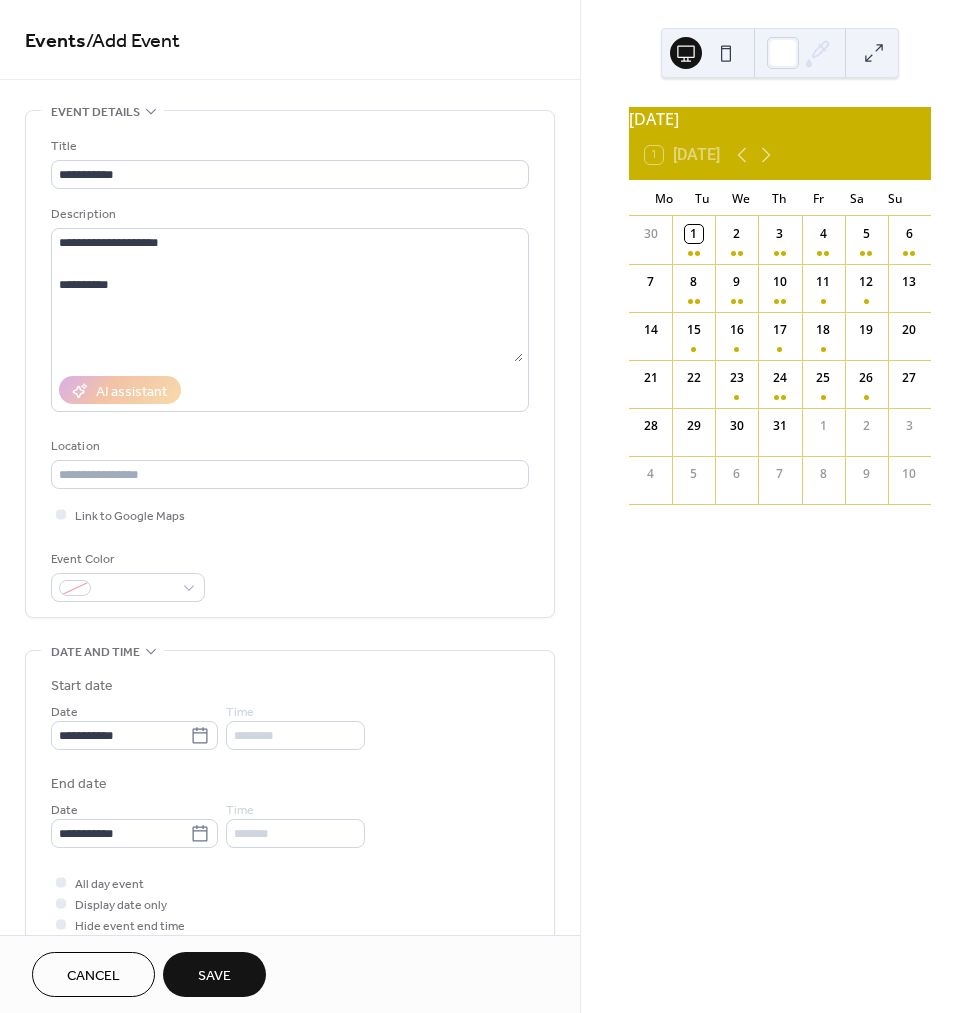 click on "Save" at bounding box center [214, 976] 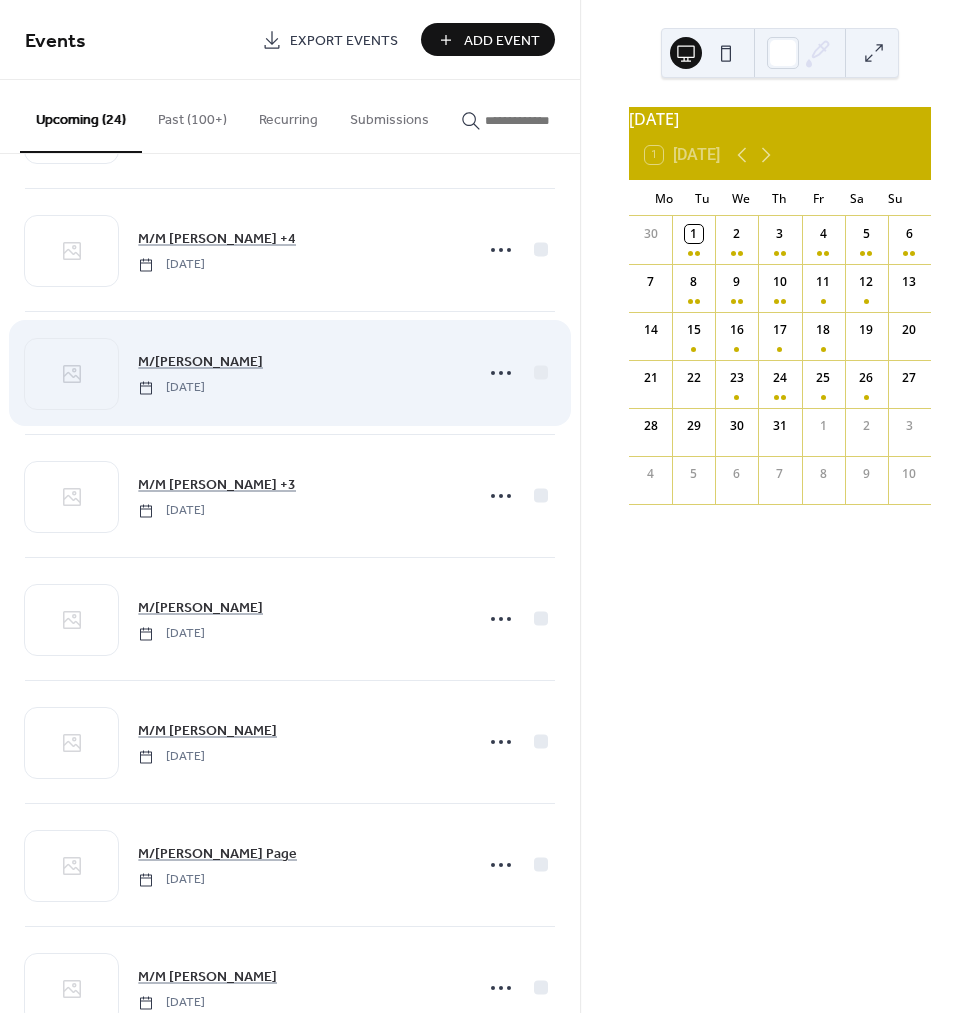scroll, scrollTop: 244, scrollLeft: 0, axis: vertical 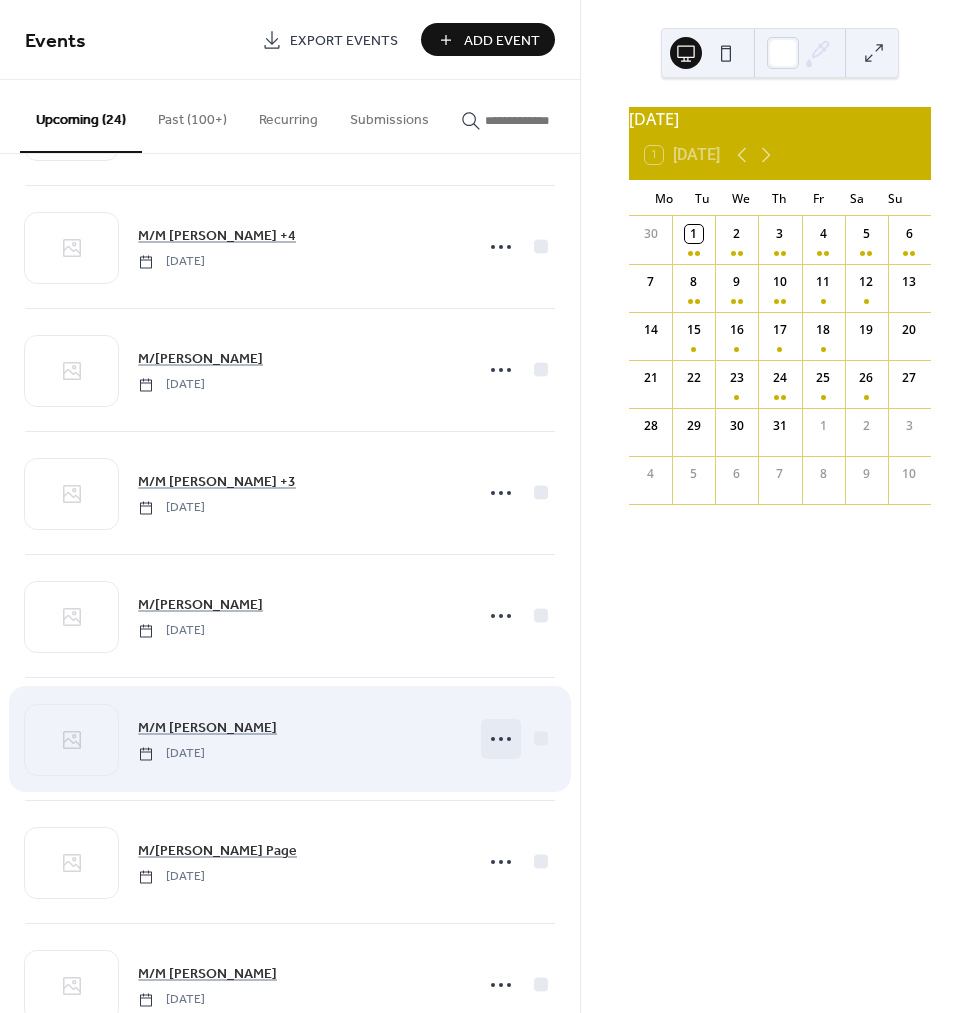 click 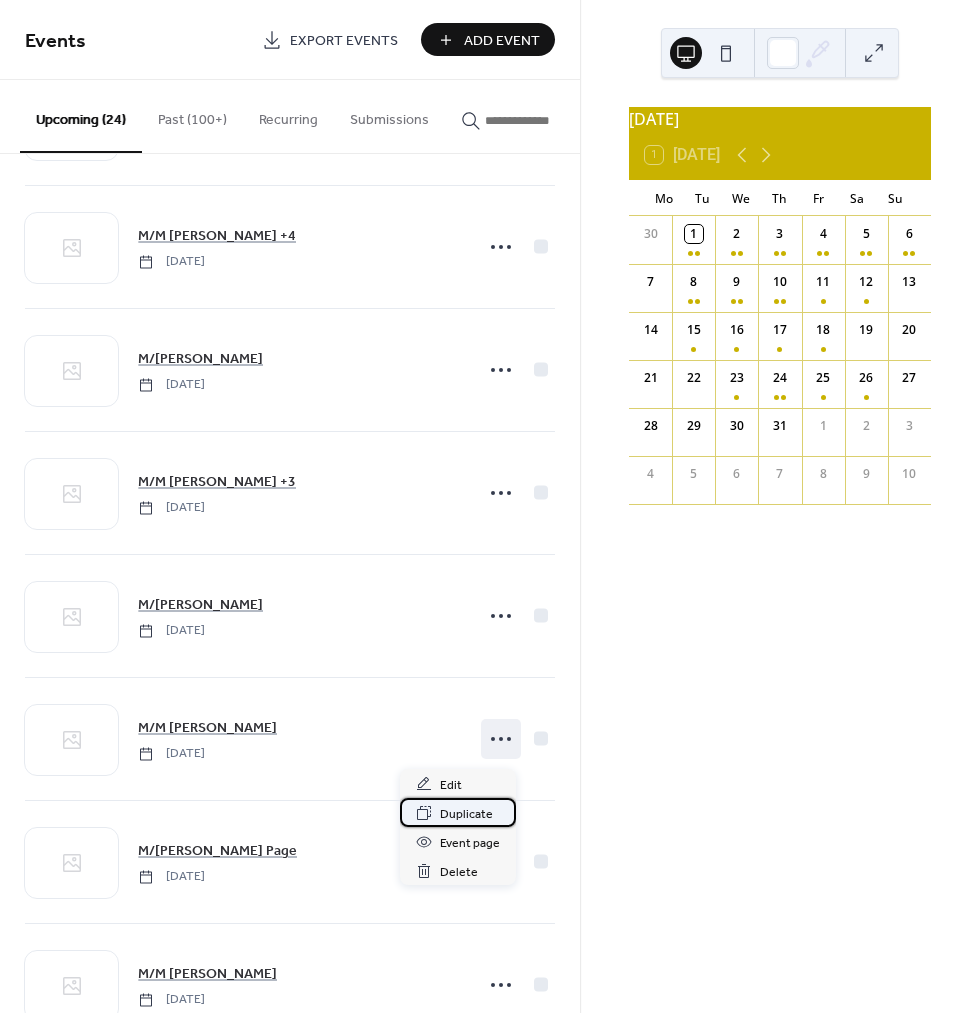 click on "Duplicate" at bounding box center (466, 814) 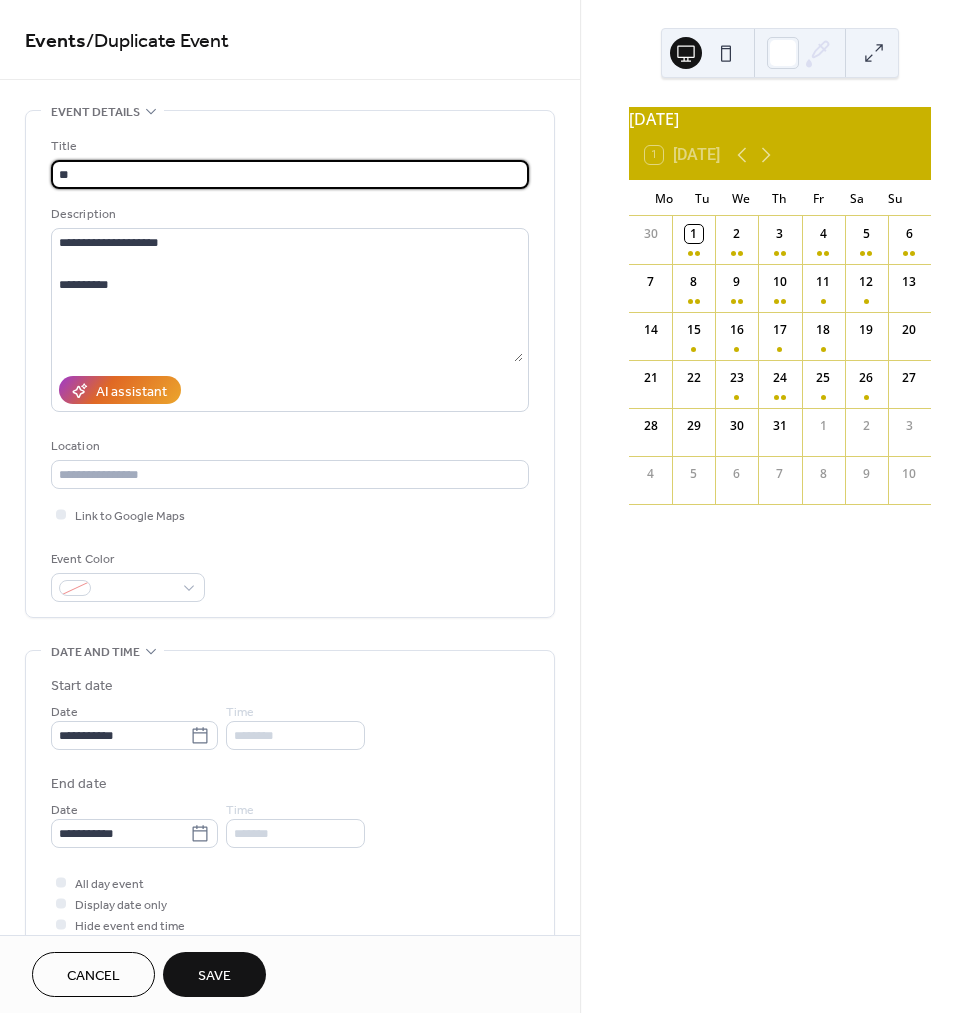 type on "*" 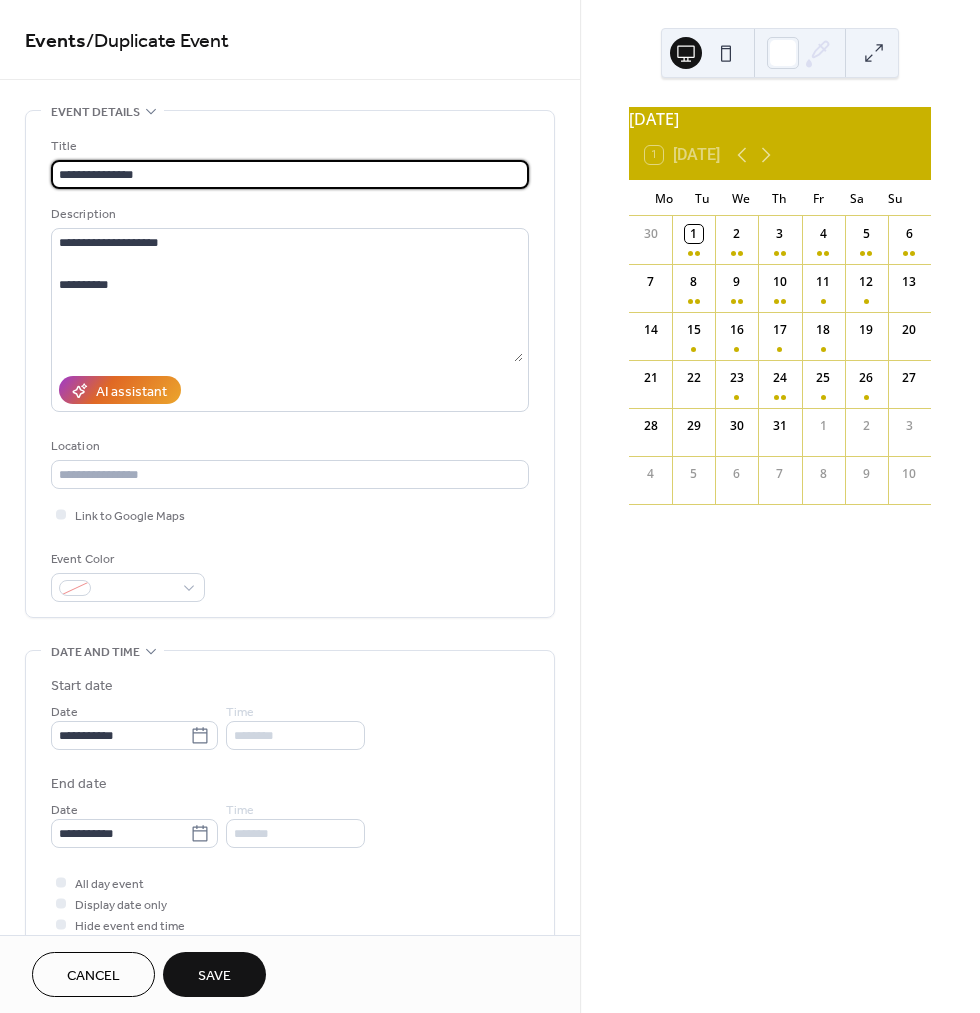 click on "**********" at bounding box center (290, 174) 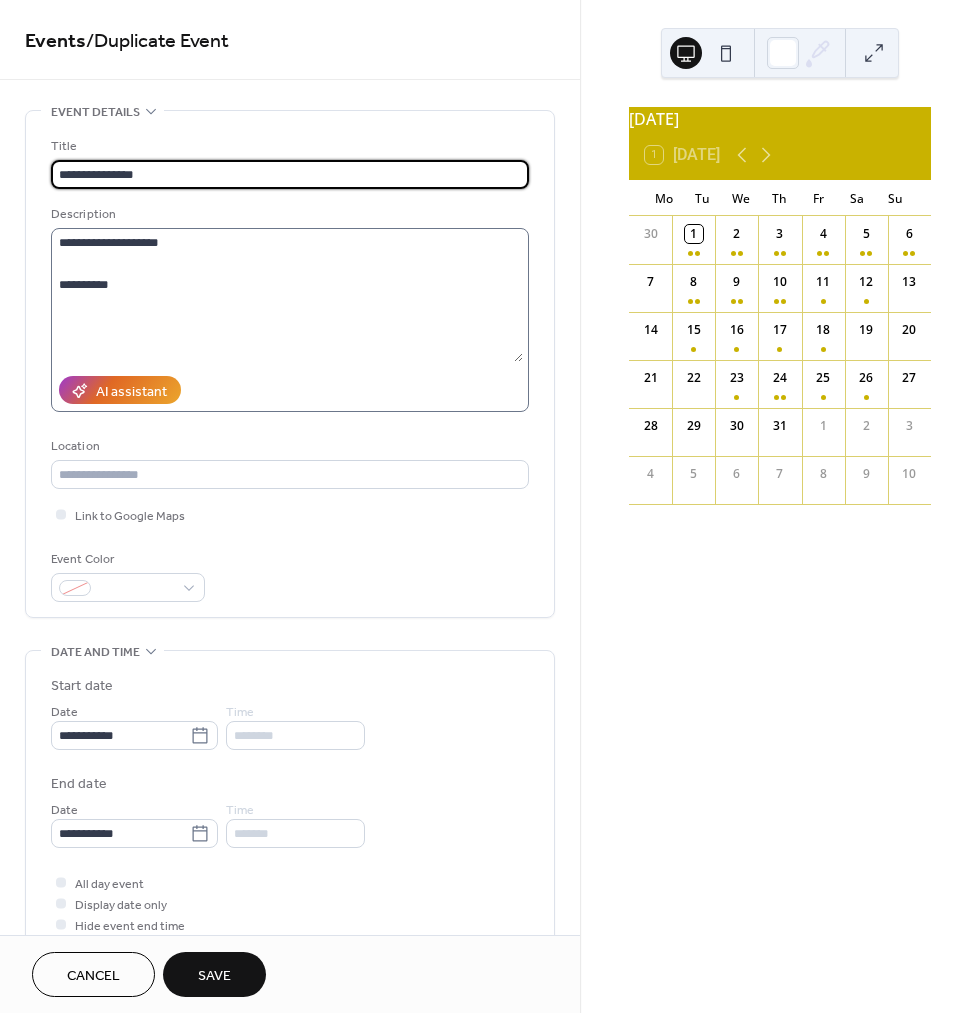 type on "**********" 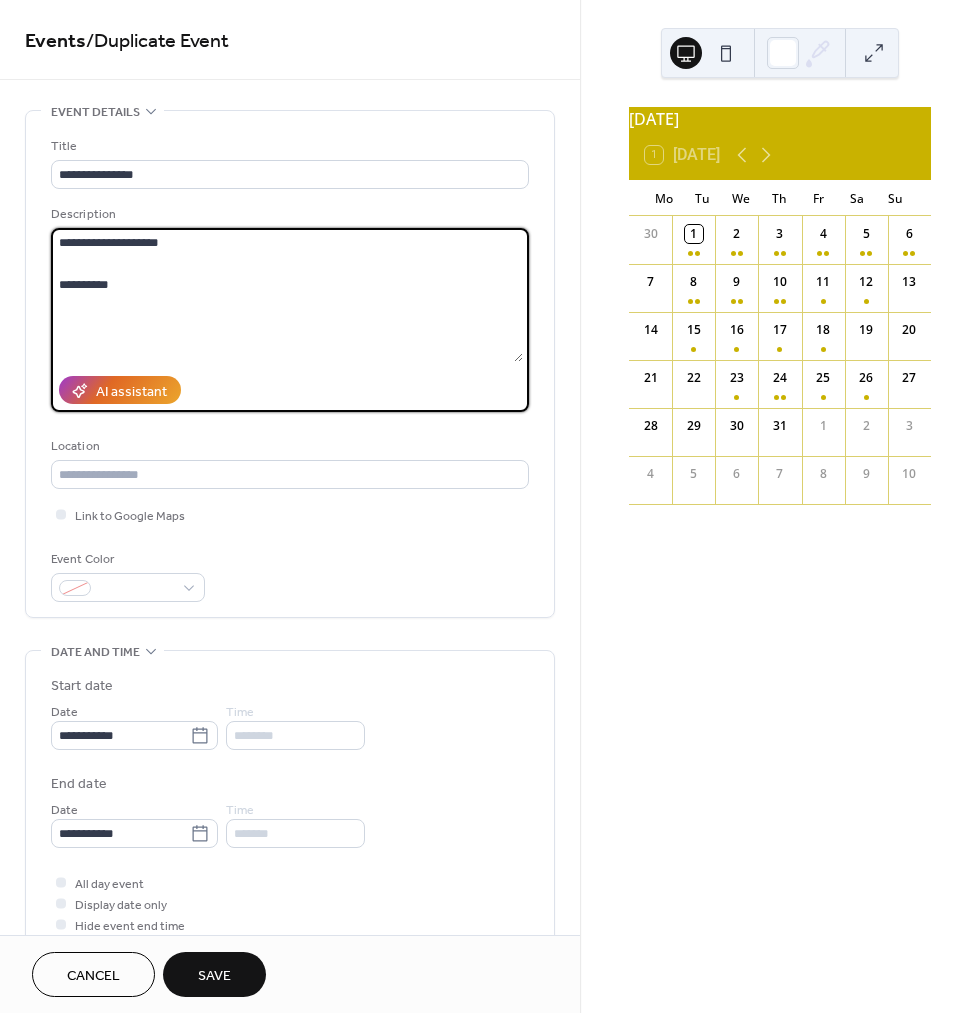 click on "**********" at bounding box center (287, 295) 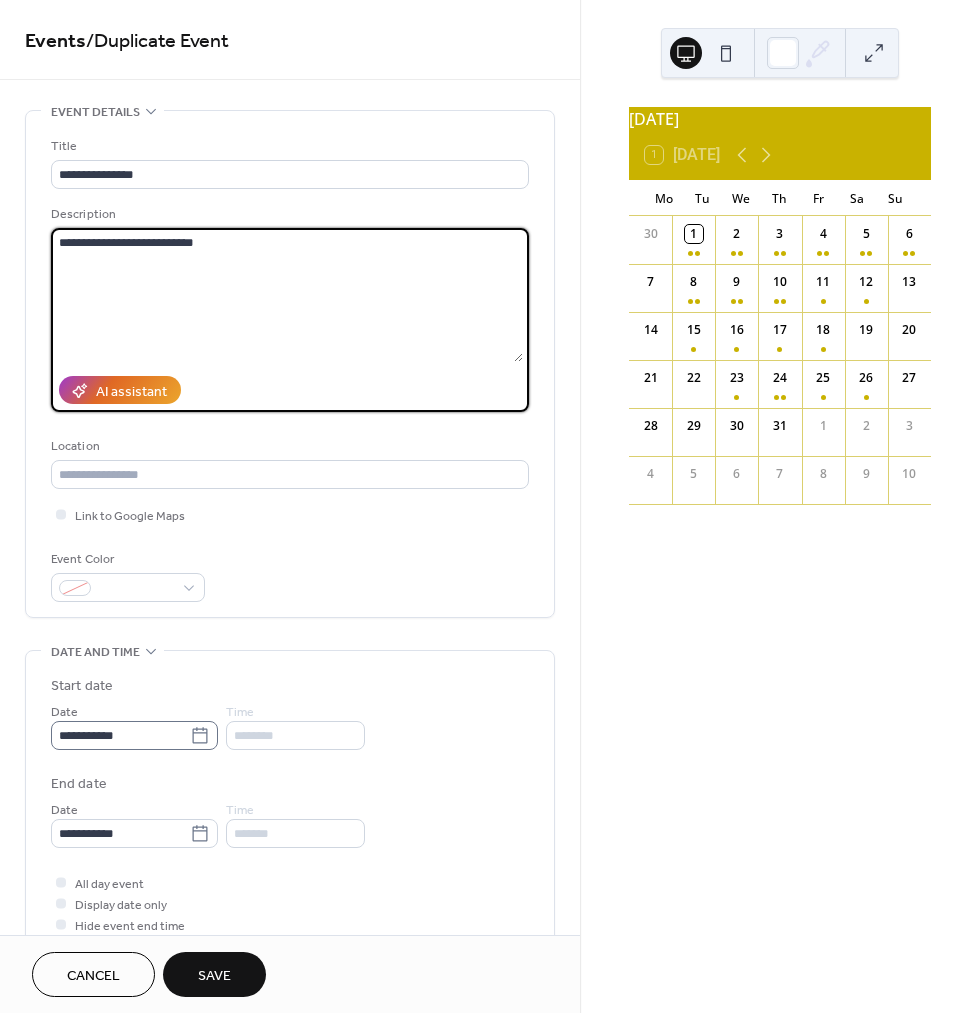 type on "**********" 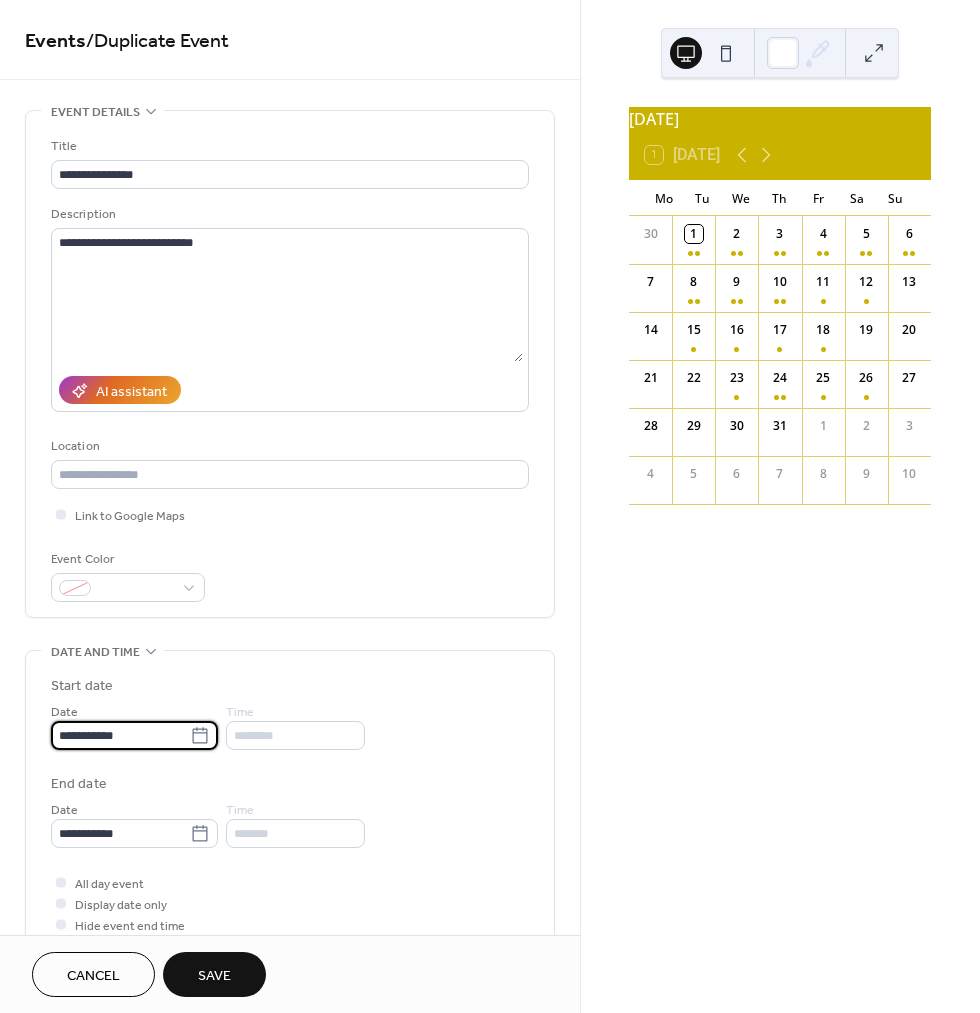 drag, startPoint x: 151, startPoint y: 738, endPoint x: 147, endPoint y: 728, distance: 10.770329 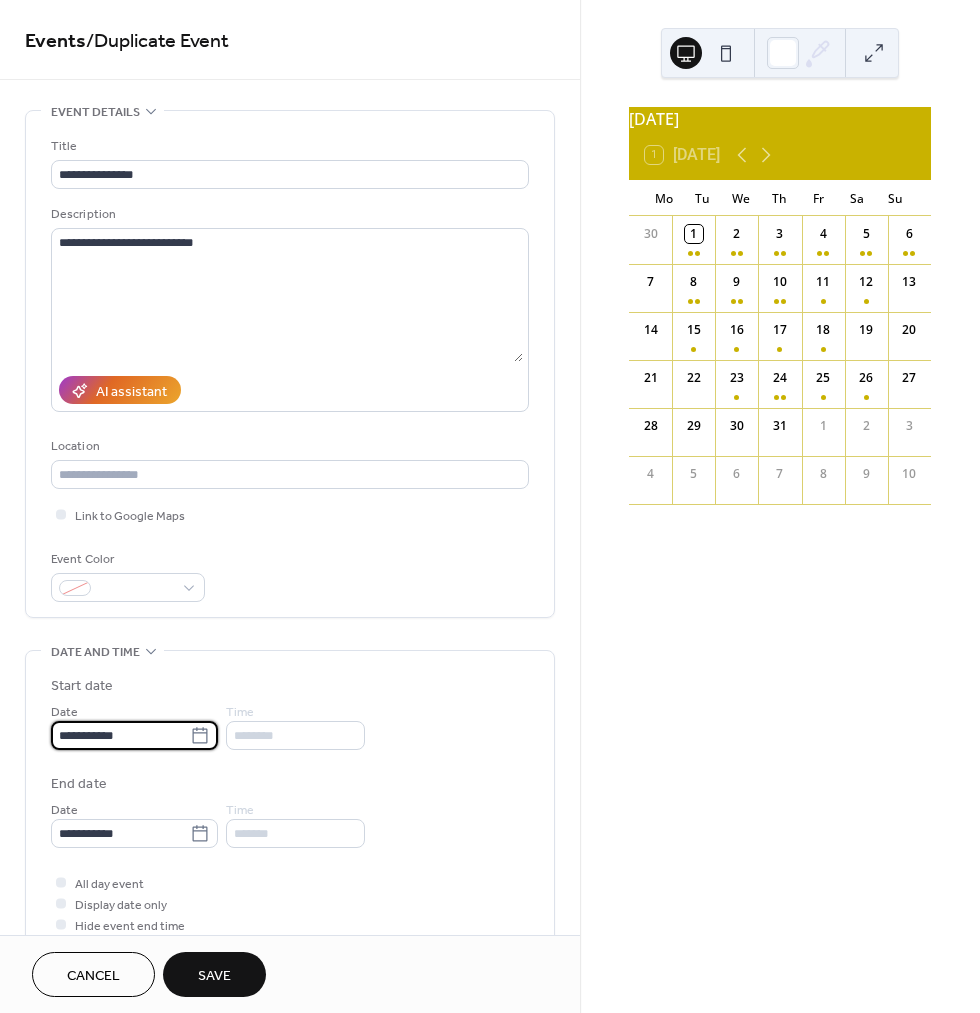 click on "**********" at bounding box center [120, 735] 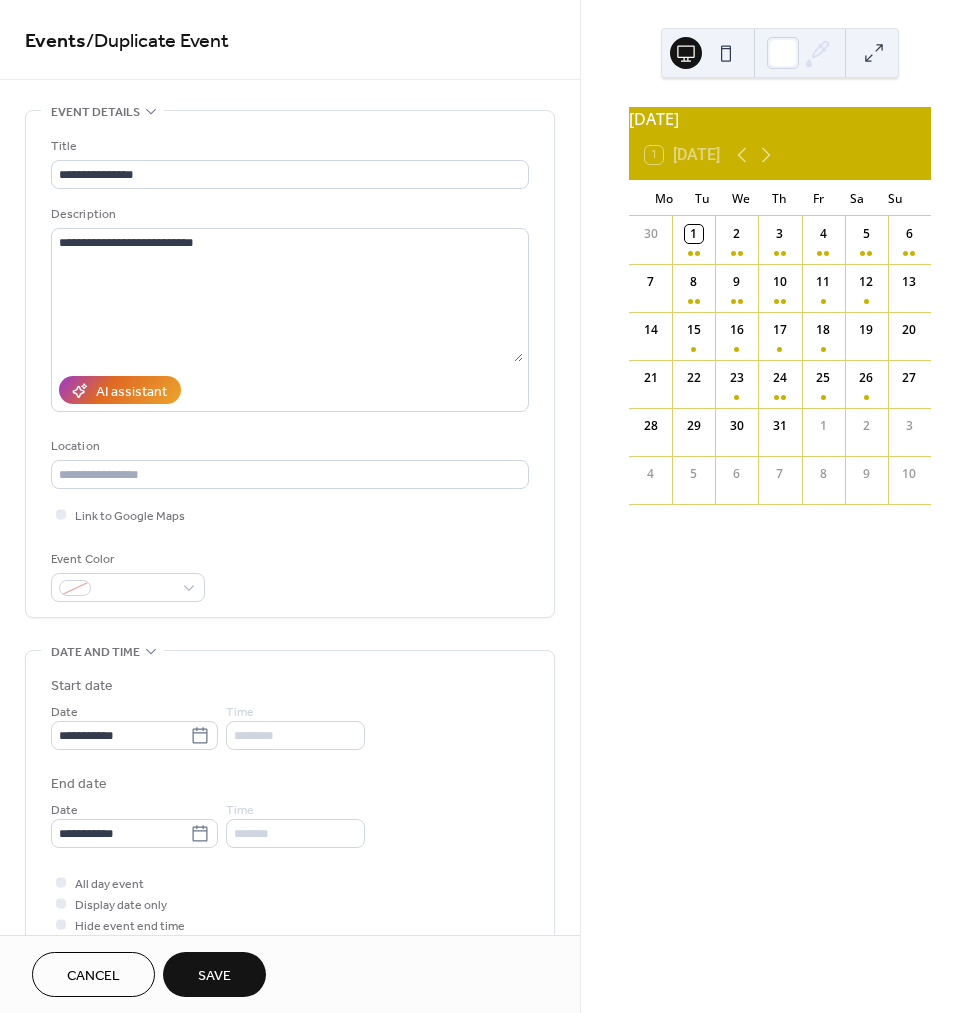 click on "End date" at bounding box center (290, 784) 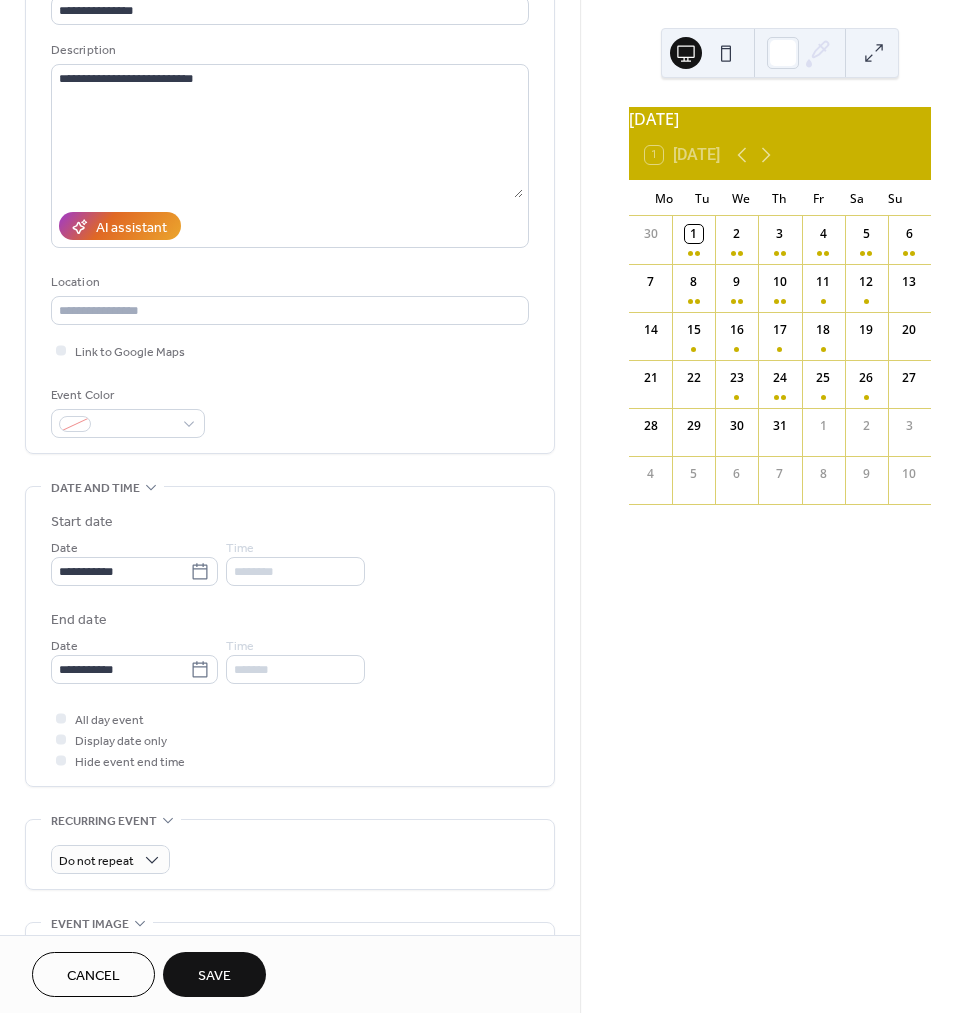 scroll, scrollTop: 186, scrollLeft: 0, axis: vertical 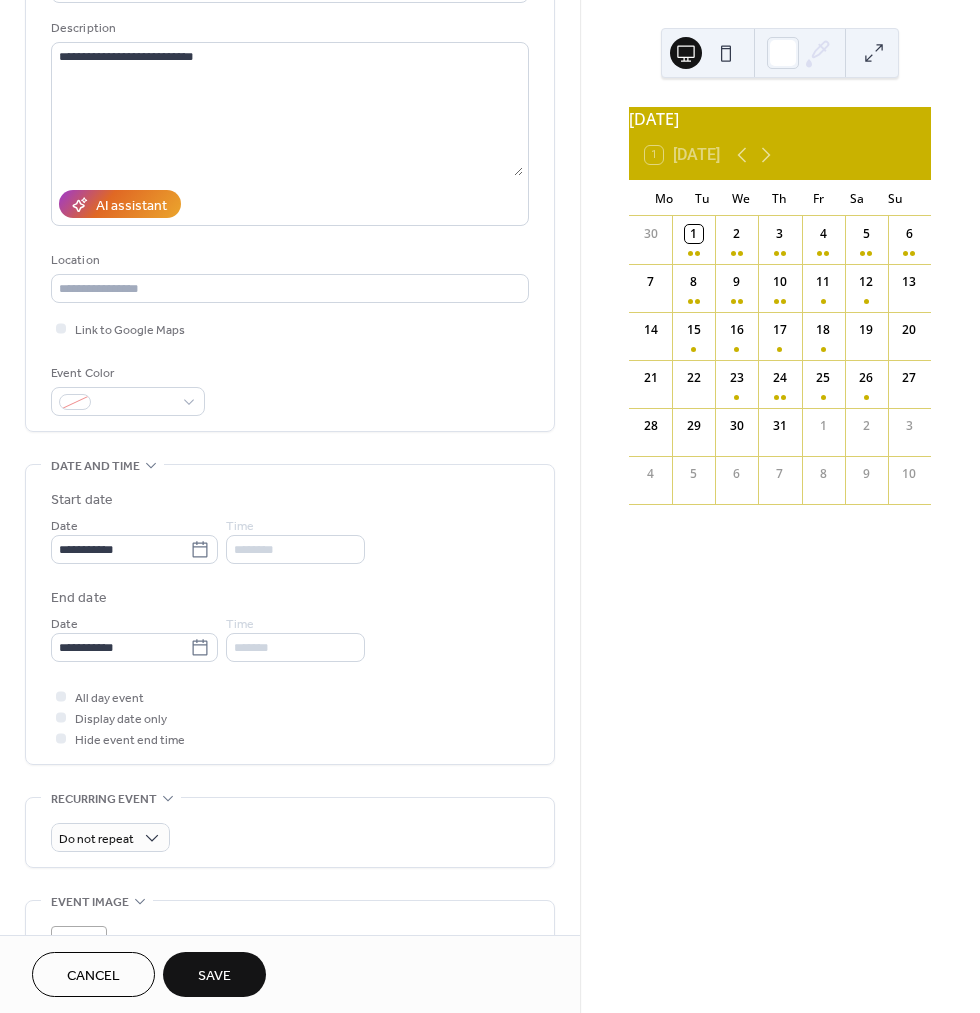 click on "Save" at bounding box center [214, 974] 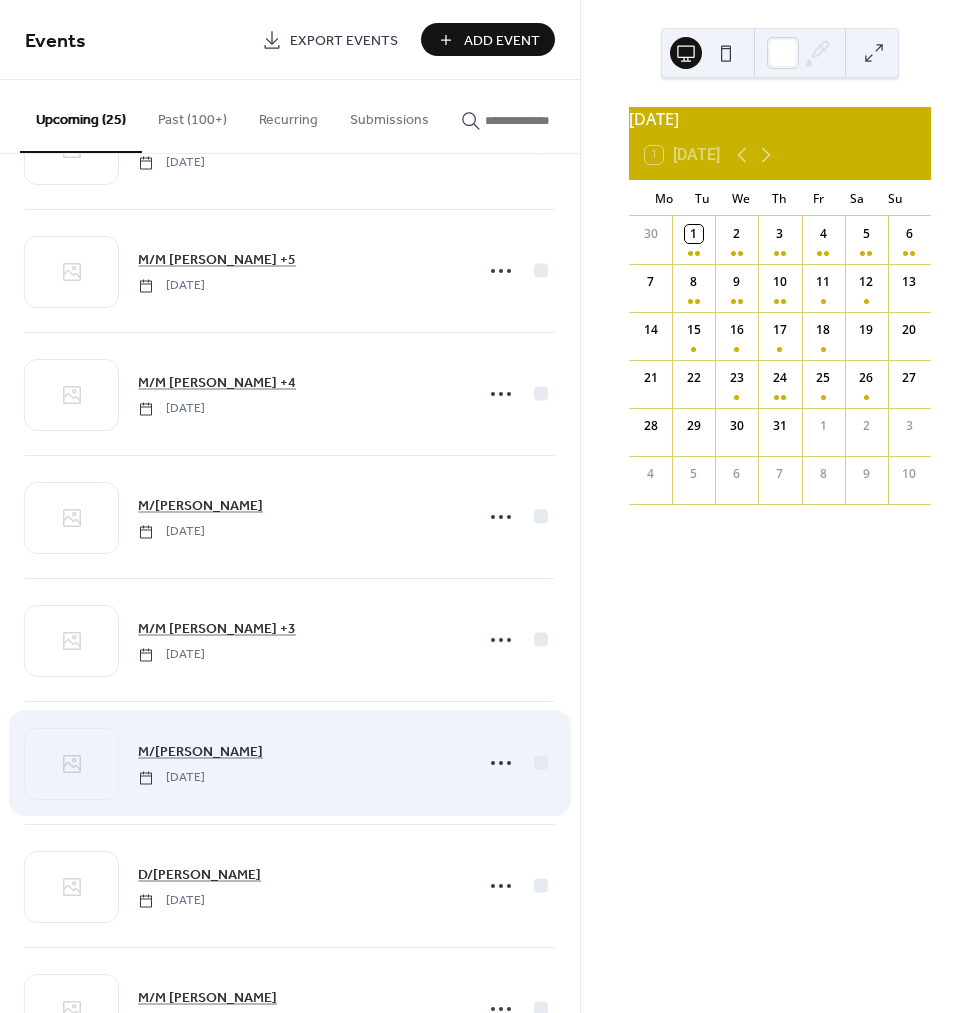scroll, scrollTop: 176, scrollLeft: 0, axis: vertical 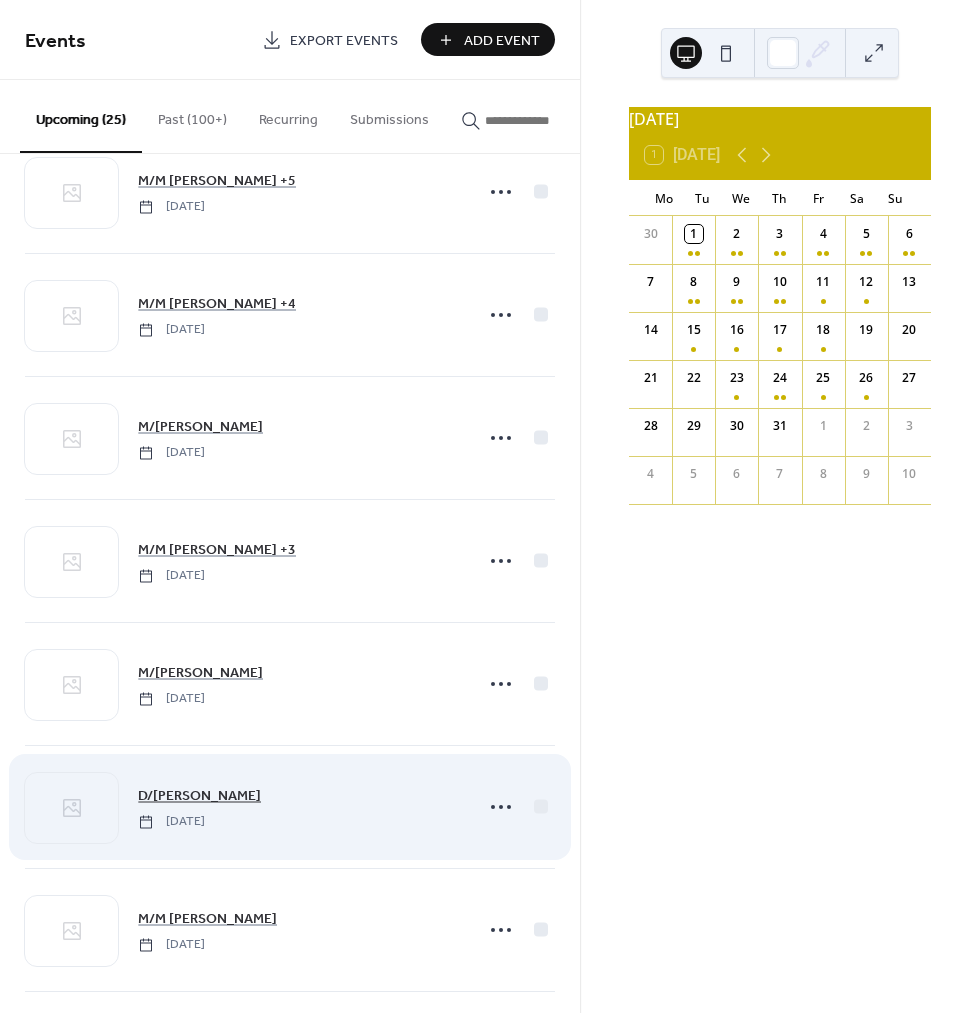 click on "D/[PERSON_NAME]" at bounding box center [199, 796] 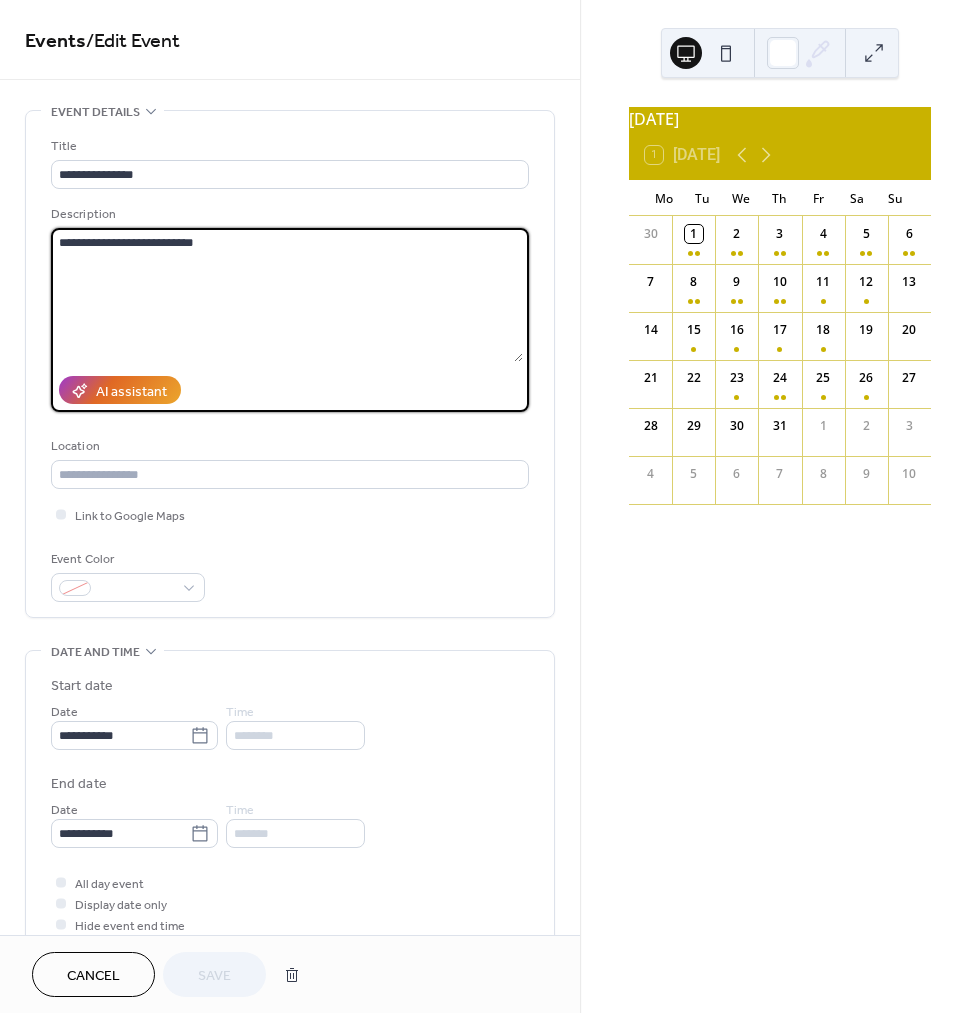 click on "**********" at bounding box center (287, 295) 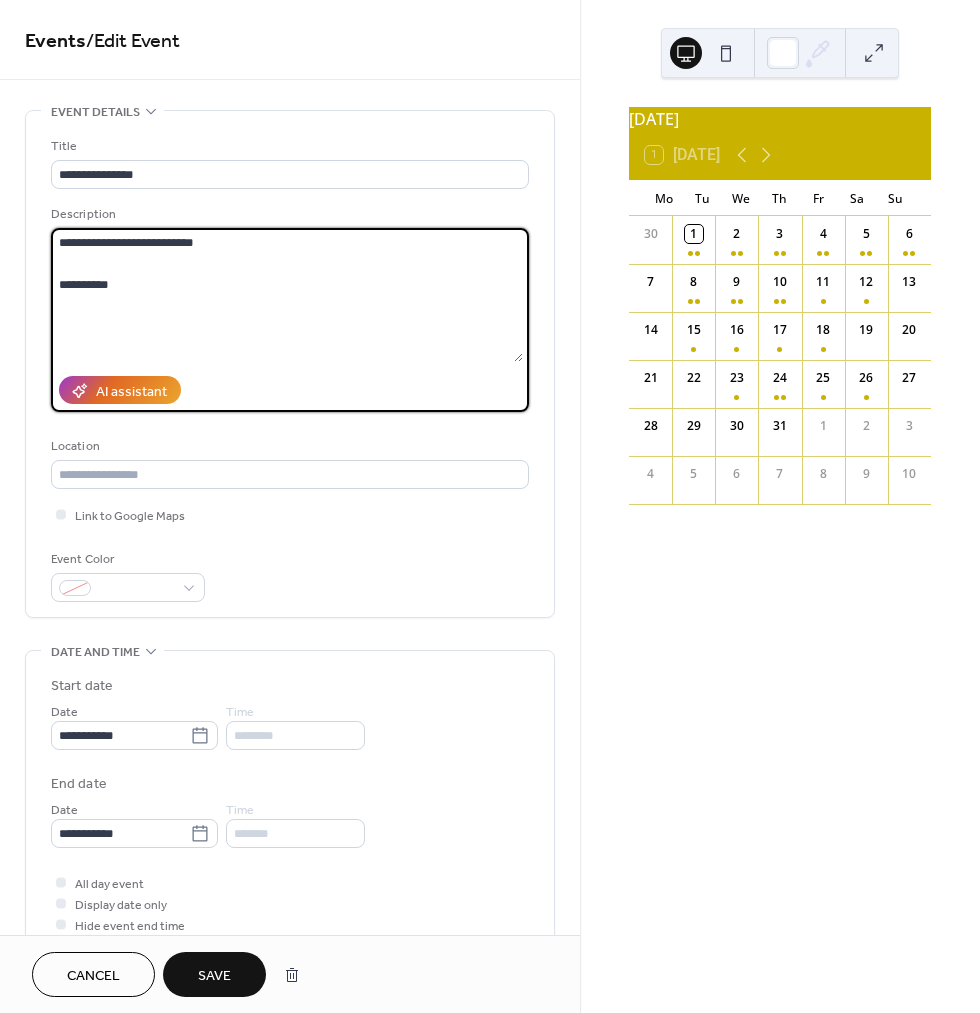 type on "**********" 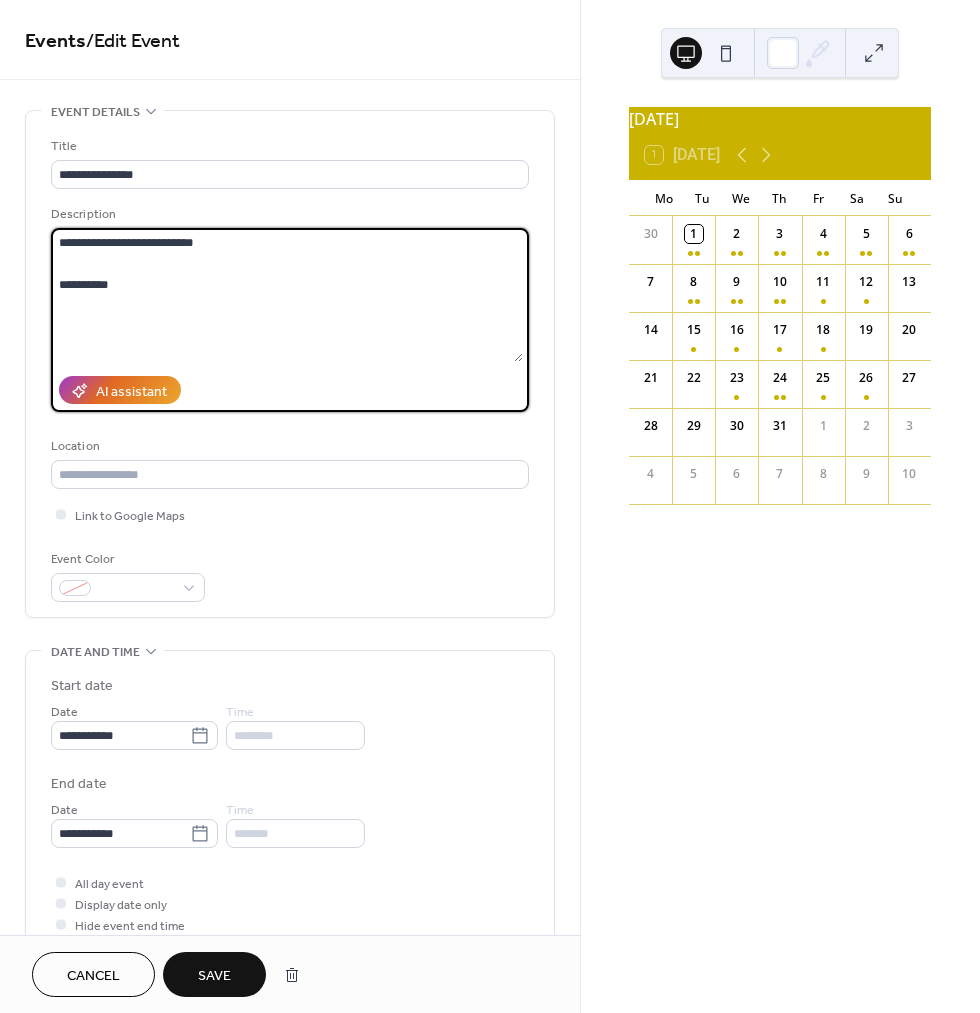 click on "Save" at bounding box center [214, 974] 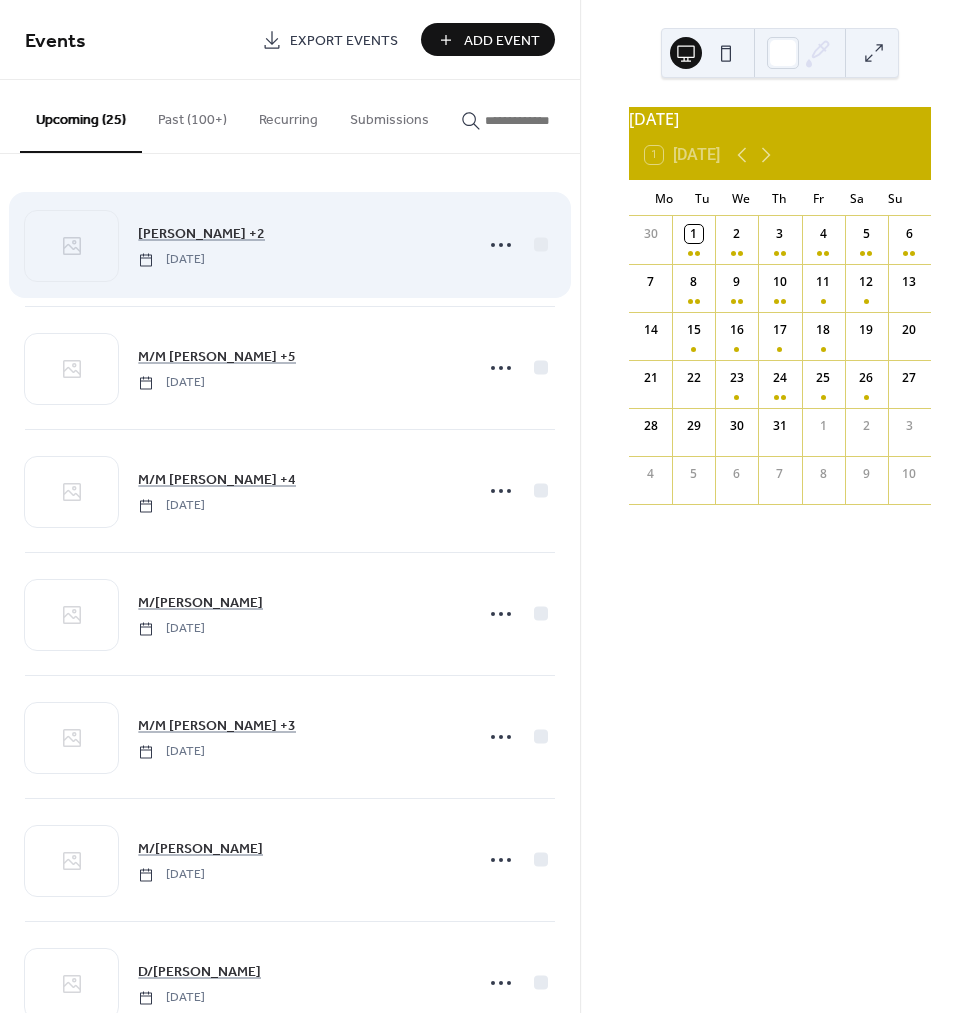 scroll, scrollTop: 0, scrollLeft: 0, axis: both 